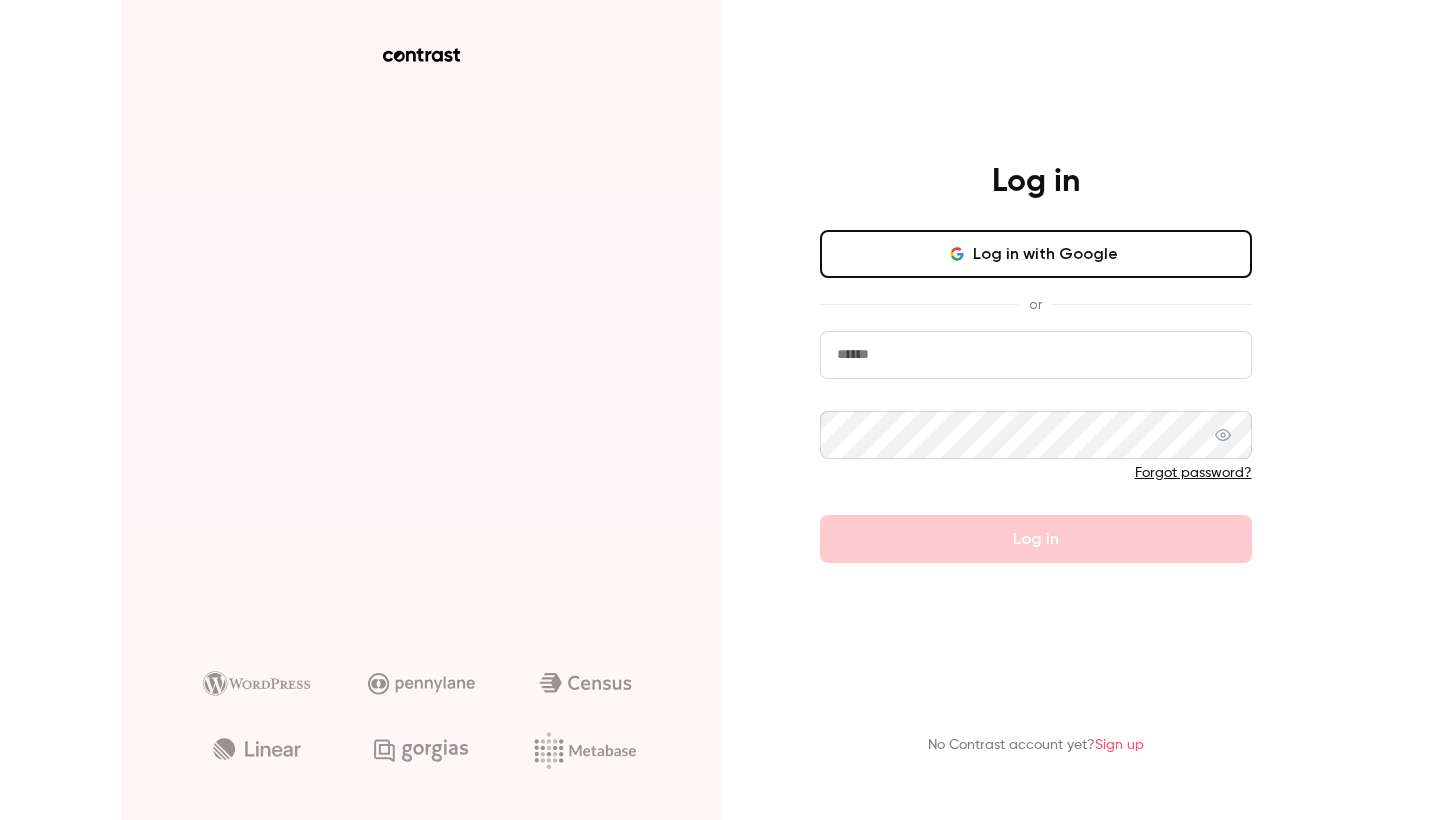 scroll, scrollTop: 0, scrollLeft: 0, axis: both 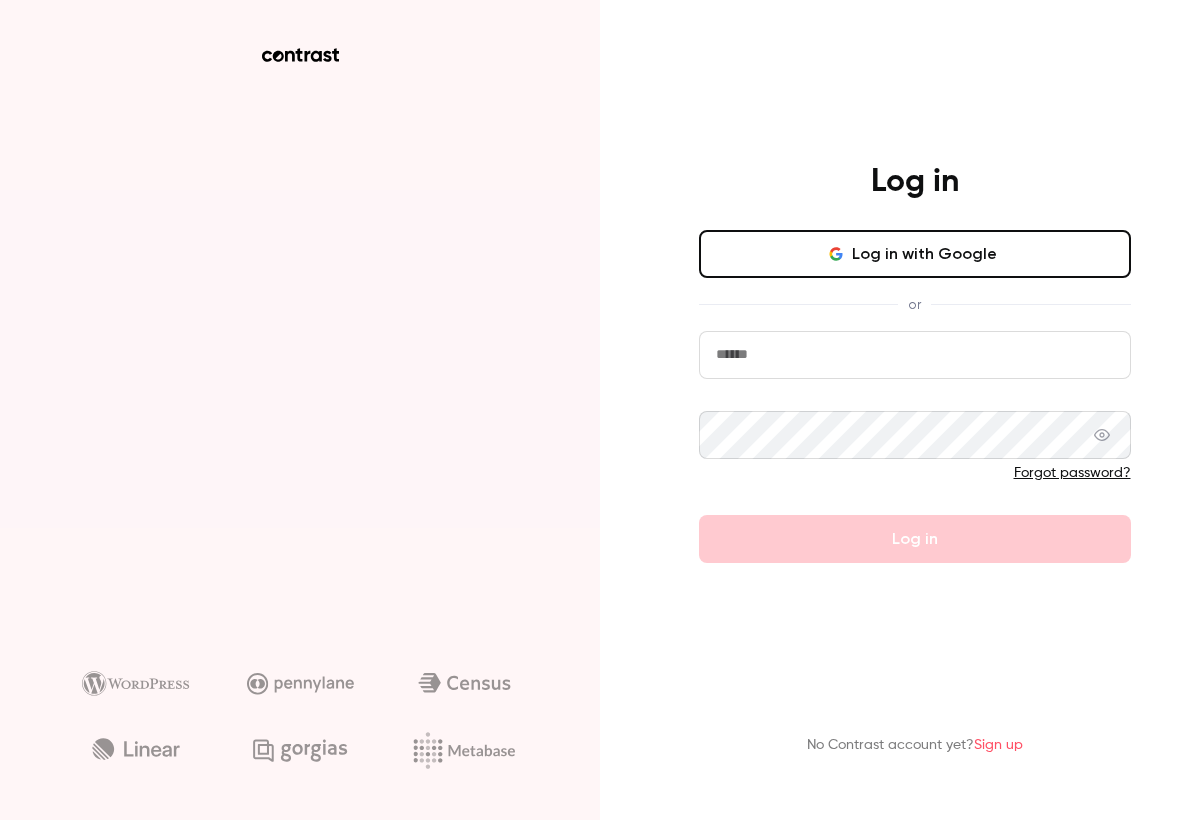 click on "Log in with Google" at bounding box center [915, 254] 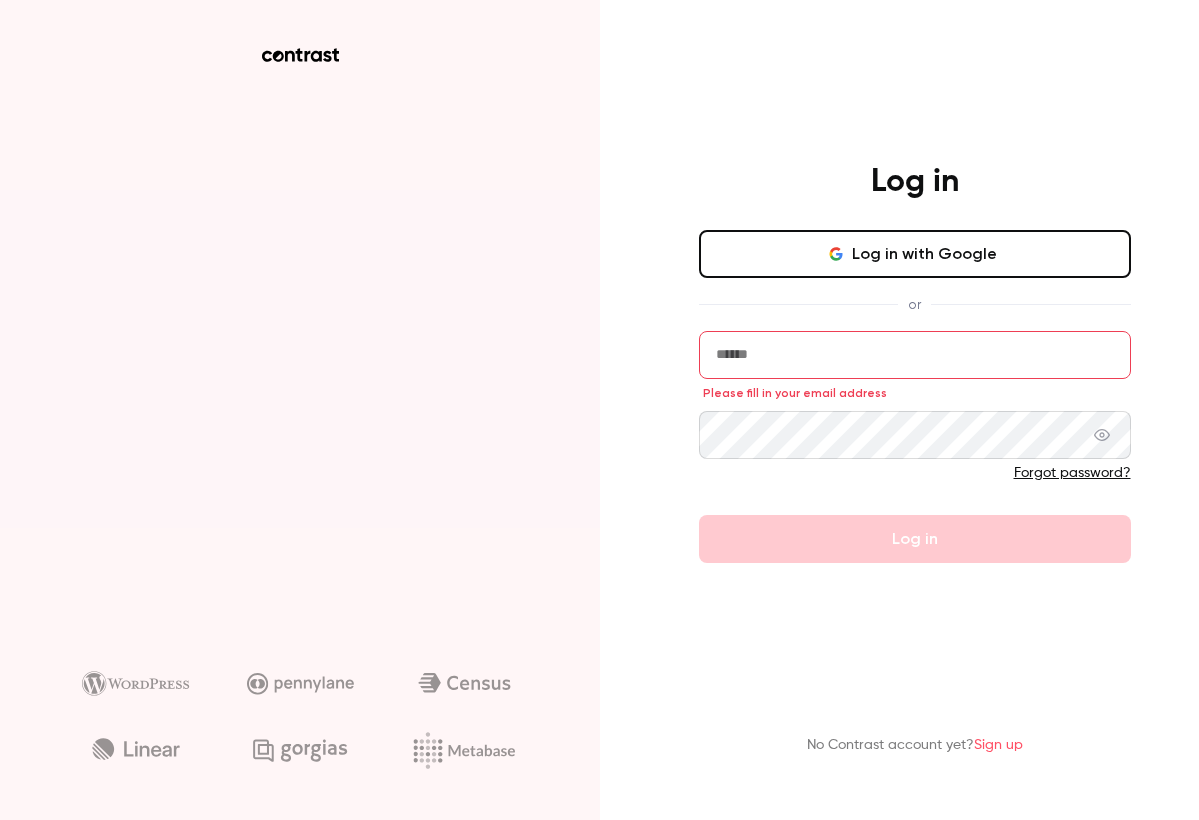 click on "Log in with Google" at bounding box center [915, 254] 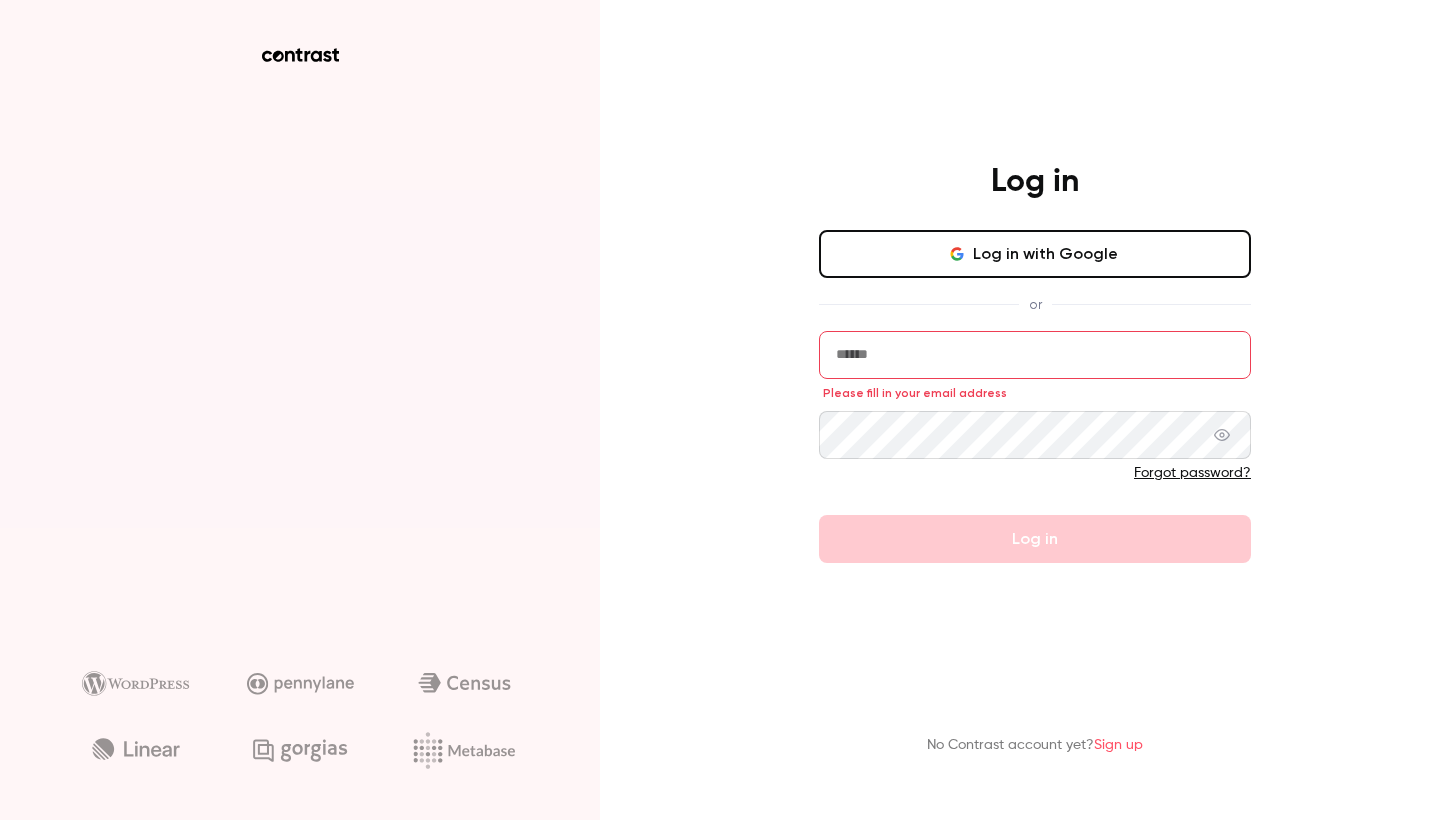 click on "Log in with Google" at bounding box center [1035, 254] 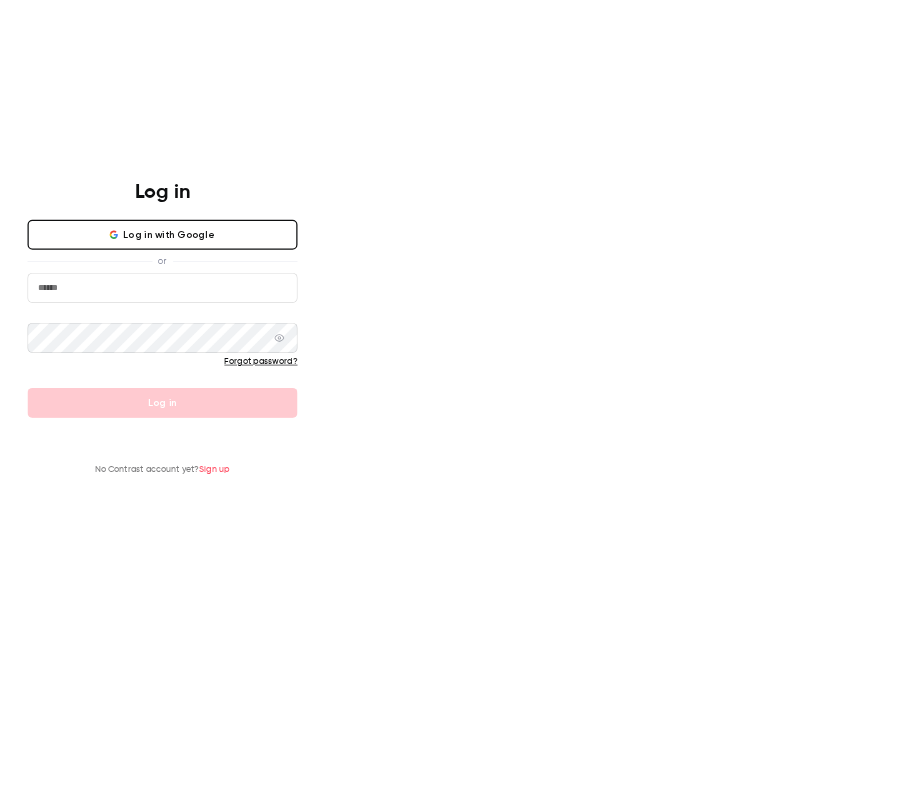 scroll, scrollTop: 0, scrollLeft: 0, axis: both 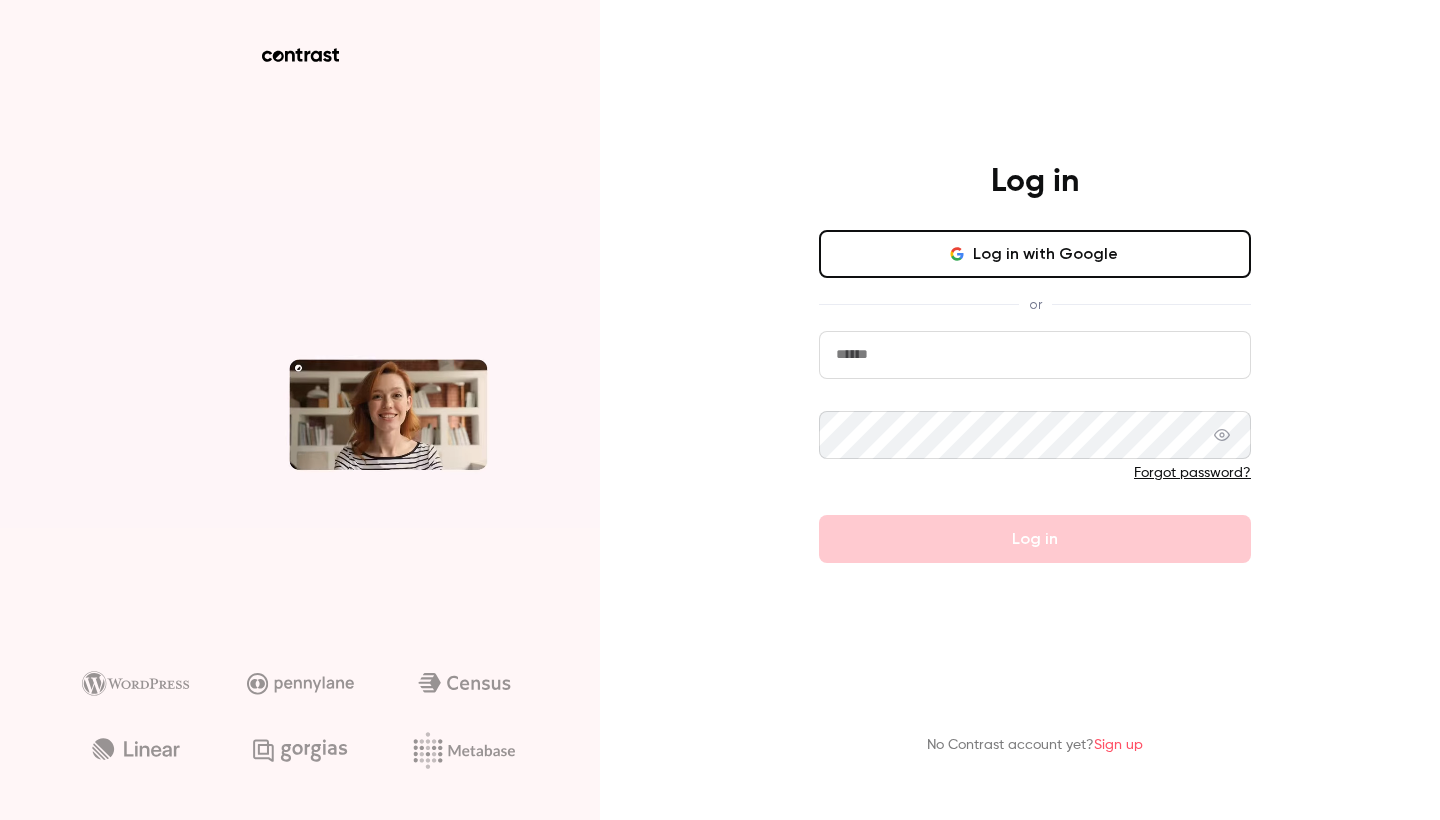 click on "Log in with Google" at bounding box center (1035, 254) 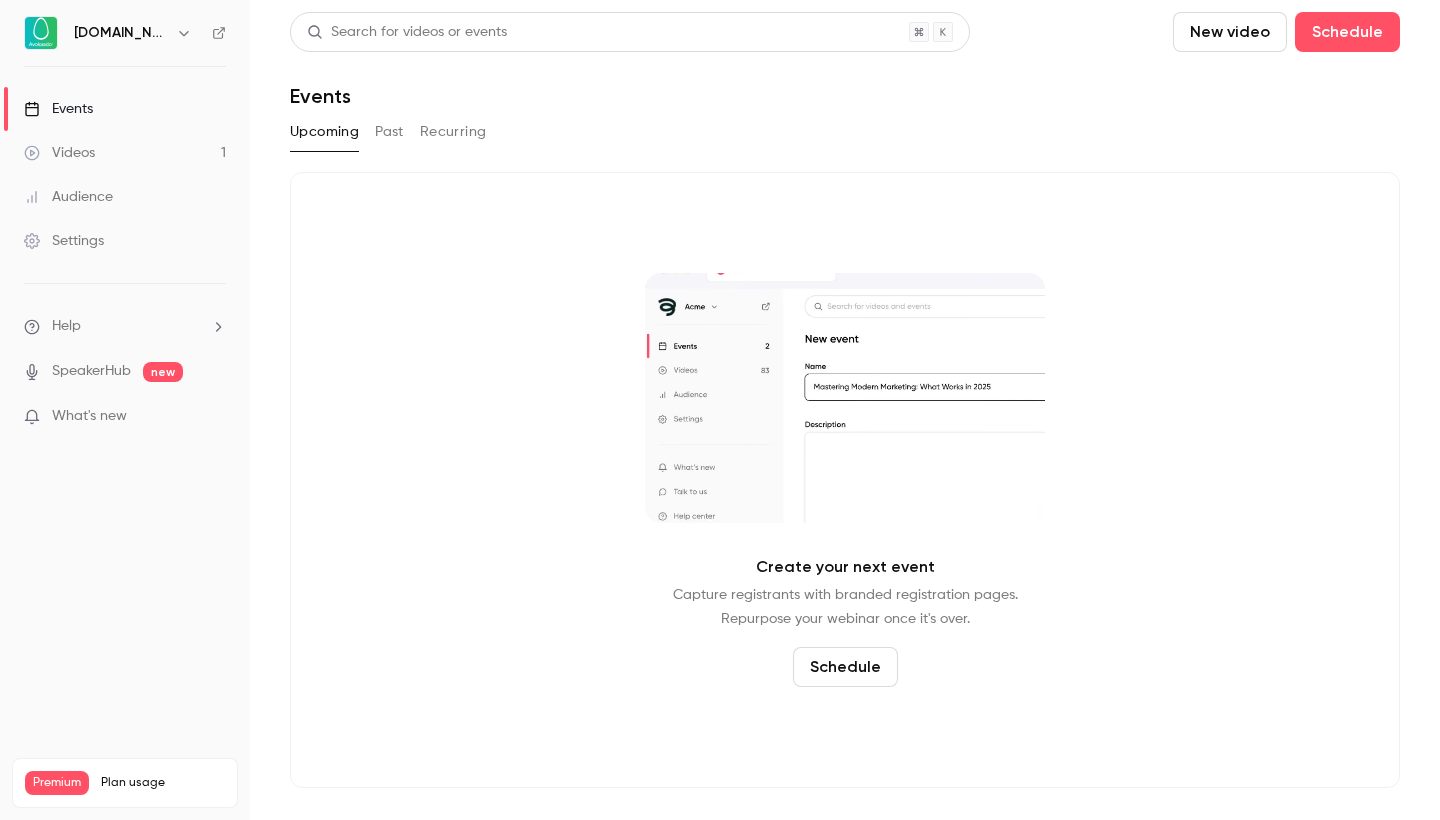 click on "New video" at bounding box center (1230, 32) 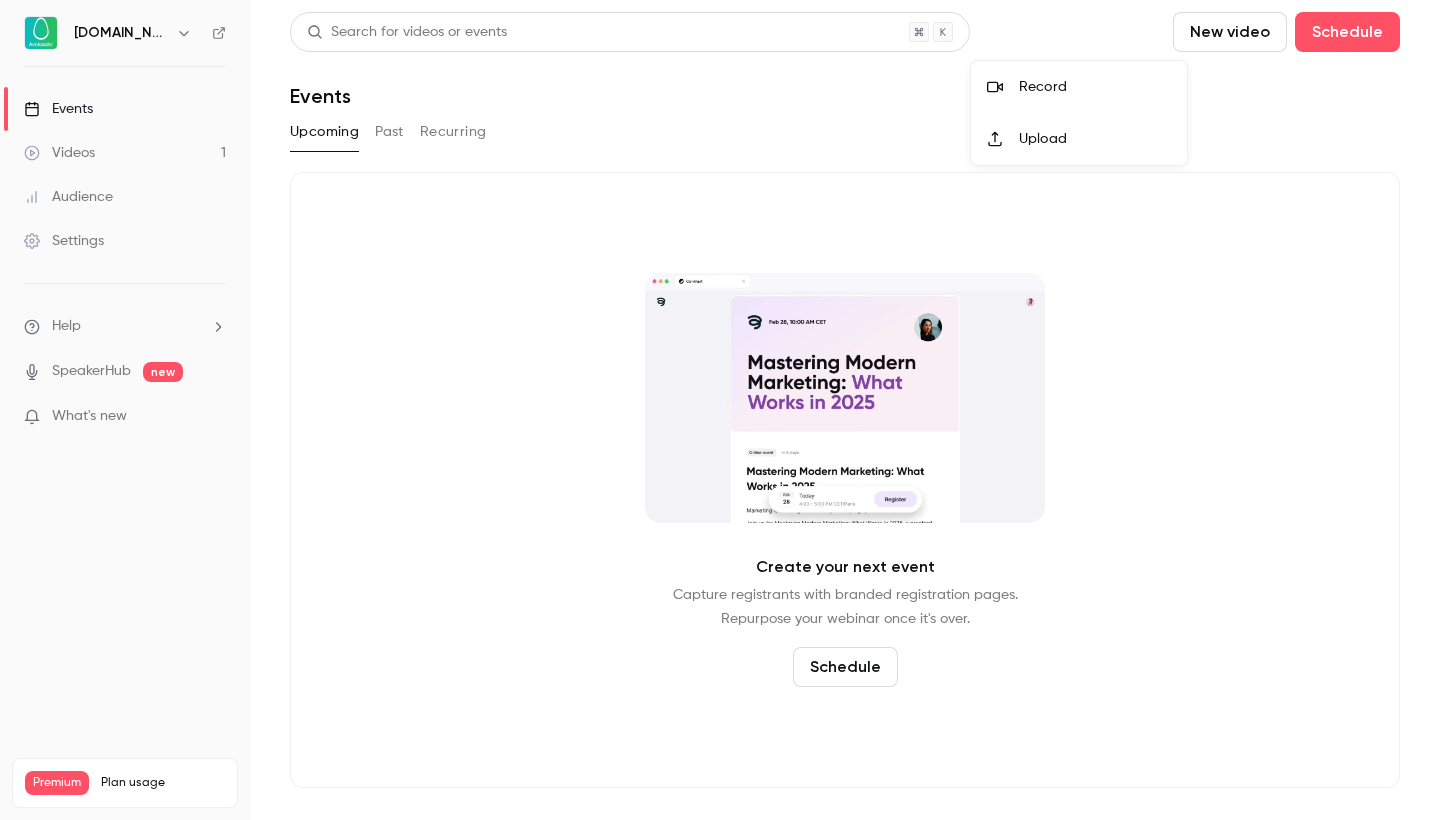 click on "Record" at bounding box center (1079, 87) 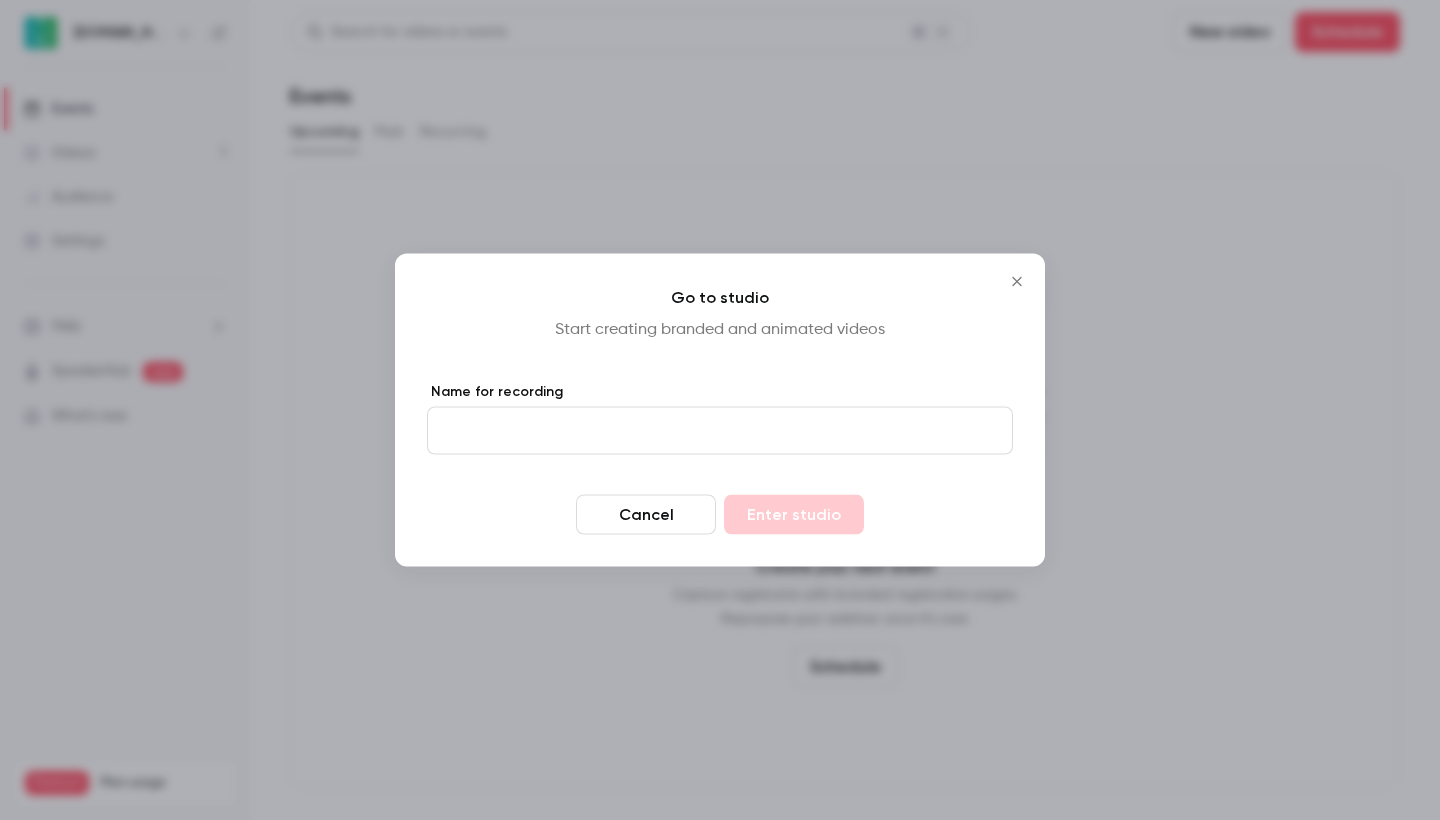 click on "Name for recording" at bounding box center (720, 431) 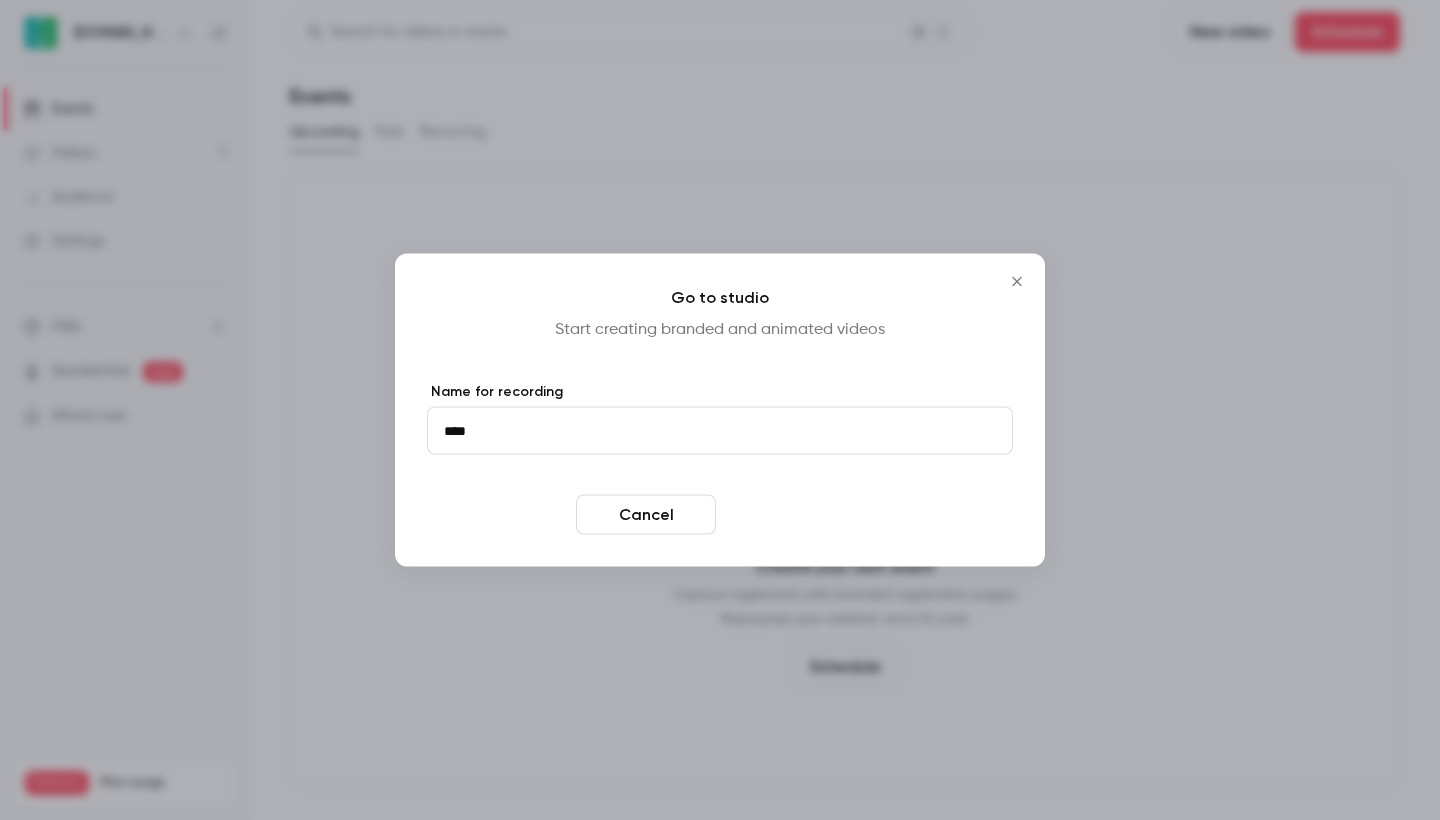 type on "****" 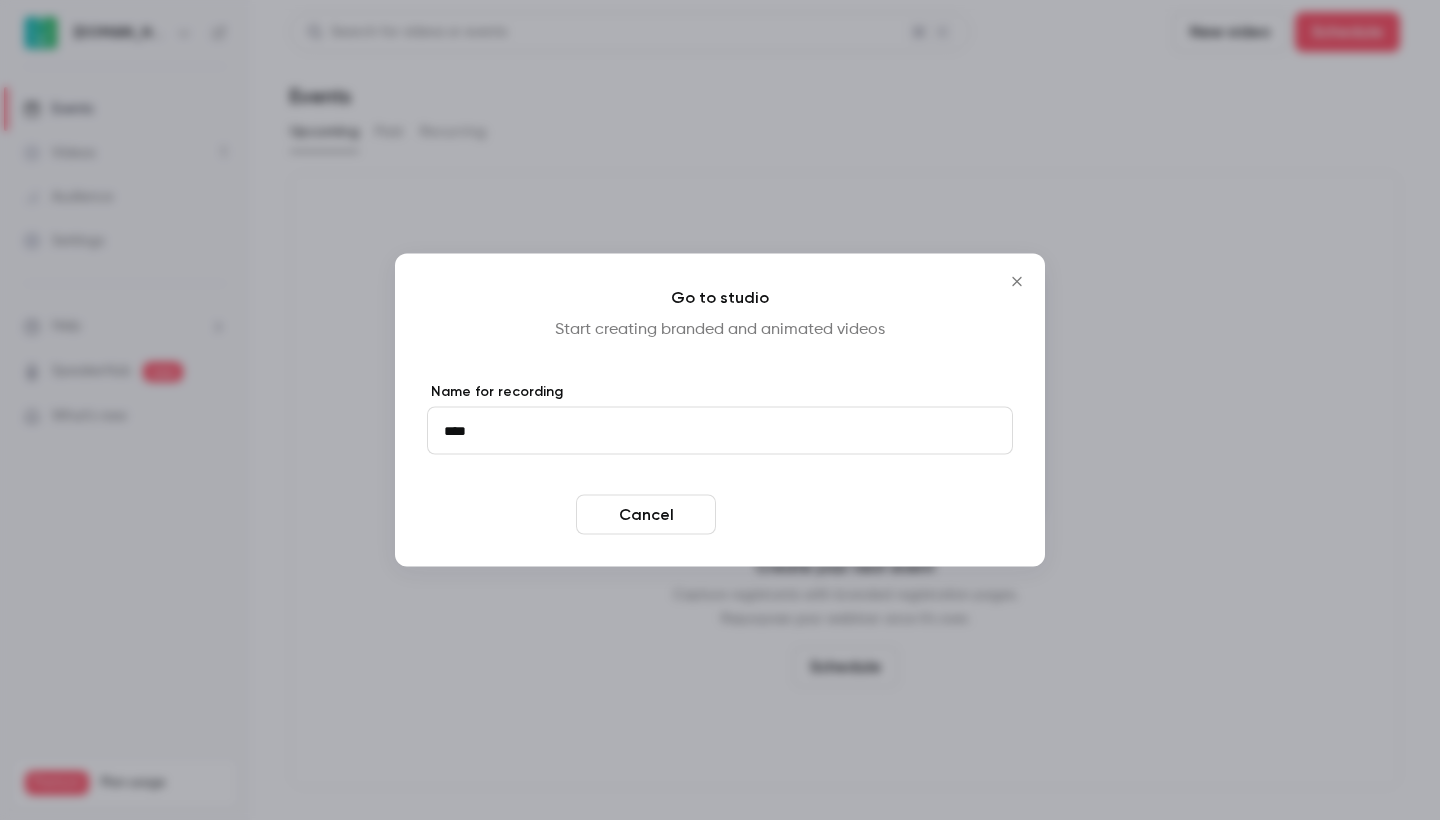 click on "Enter studio" at bounding box center (794, 515) 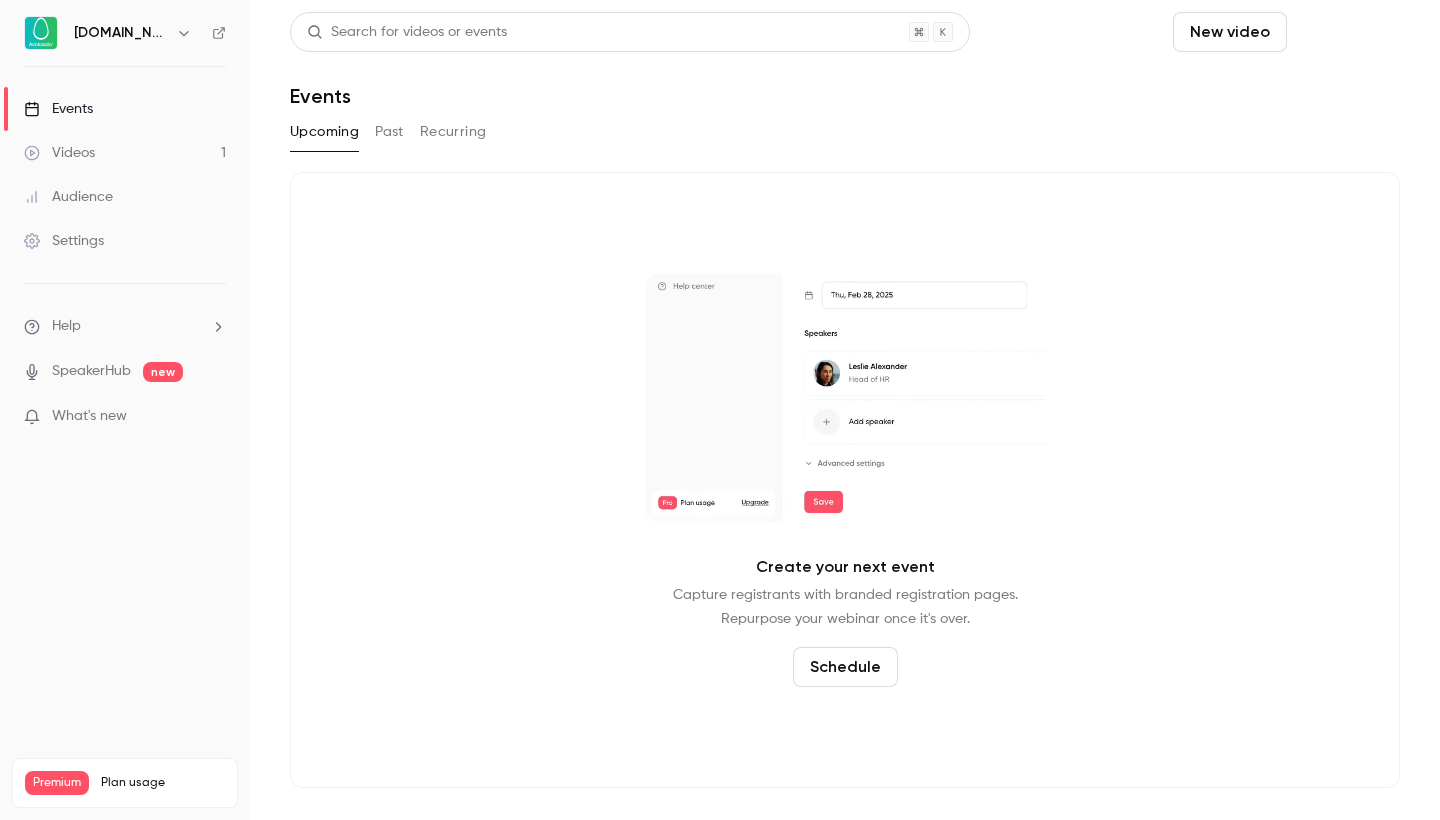 click on "Schedule" at bounding box center [1347, 32] 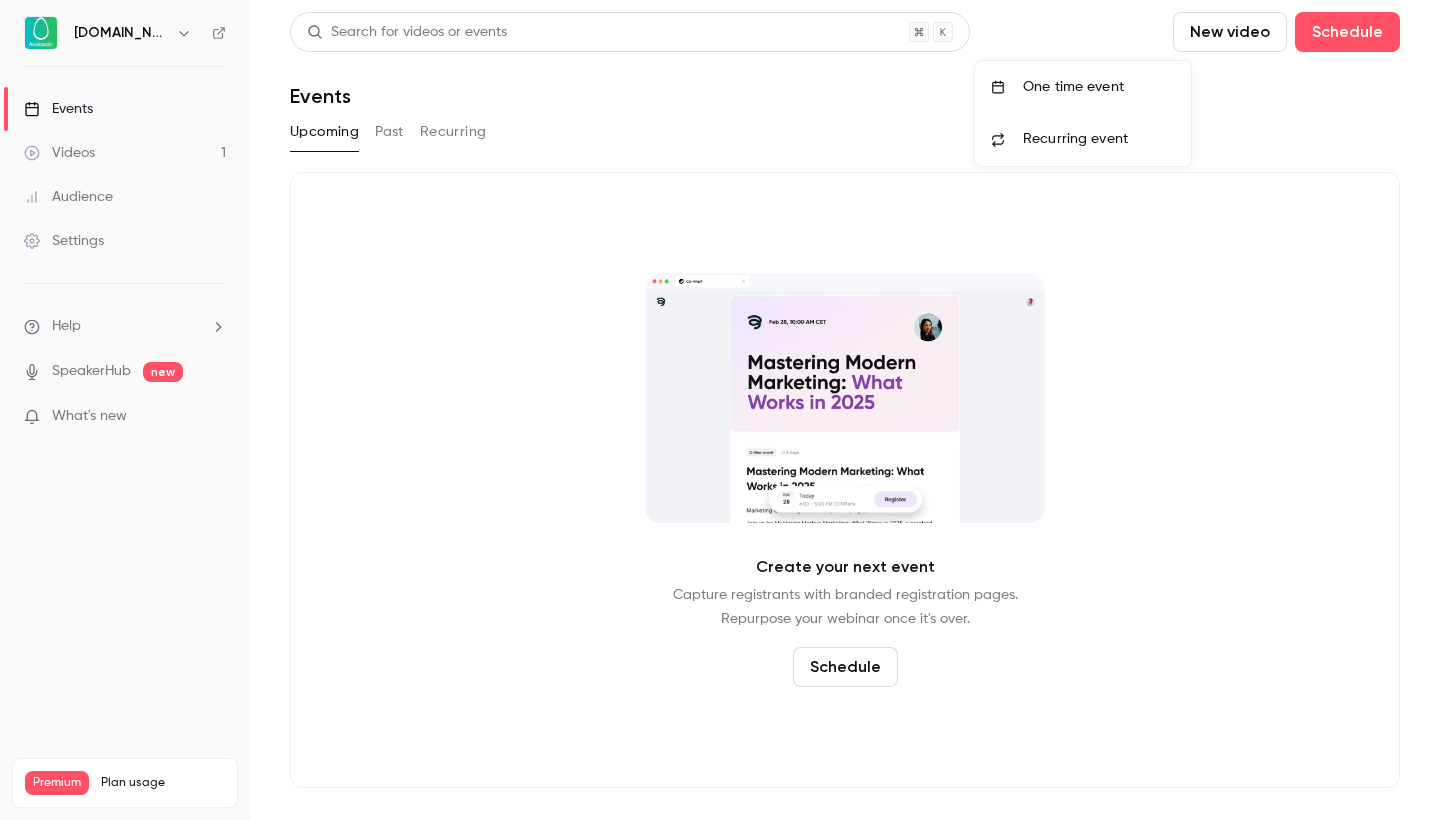 click on "One time event" at bounding box center (1099, 87) 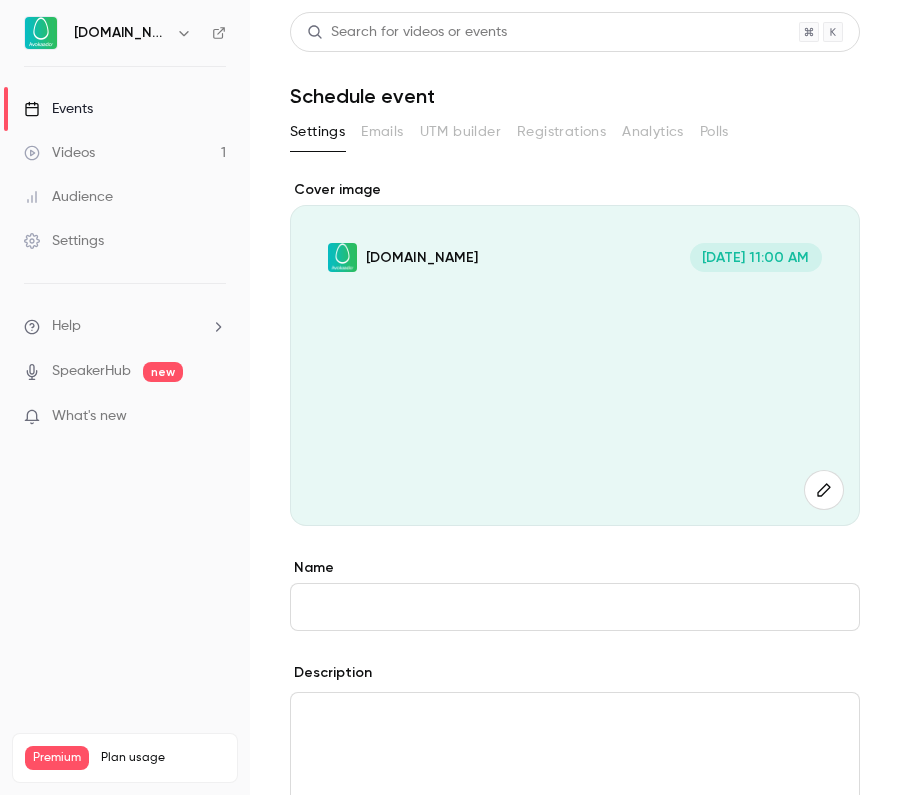 paste on "**********" 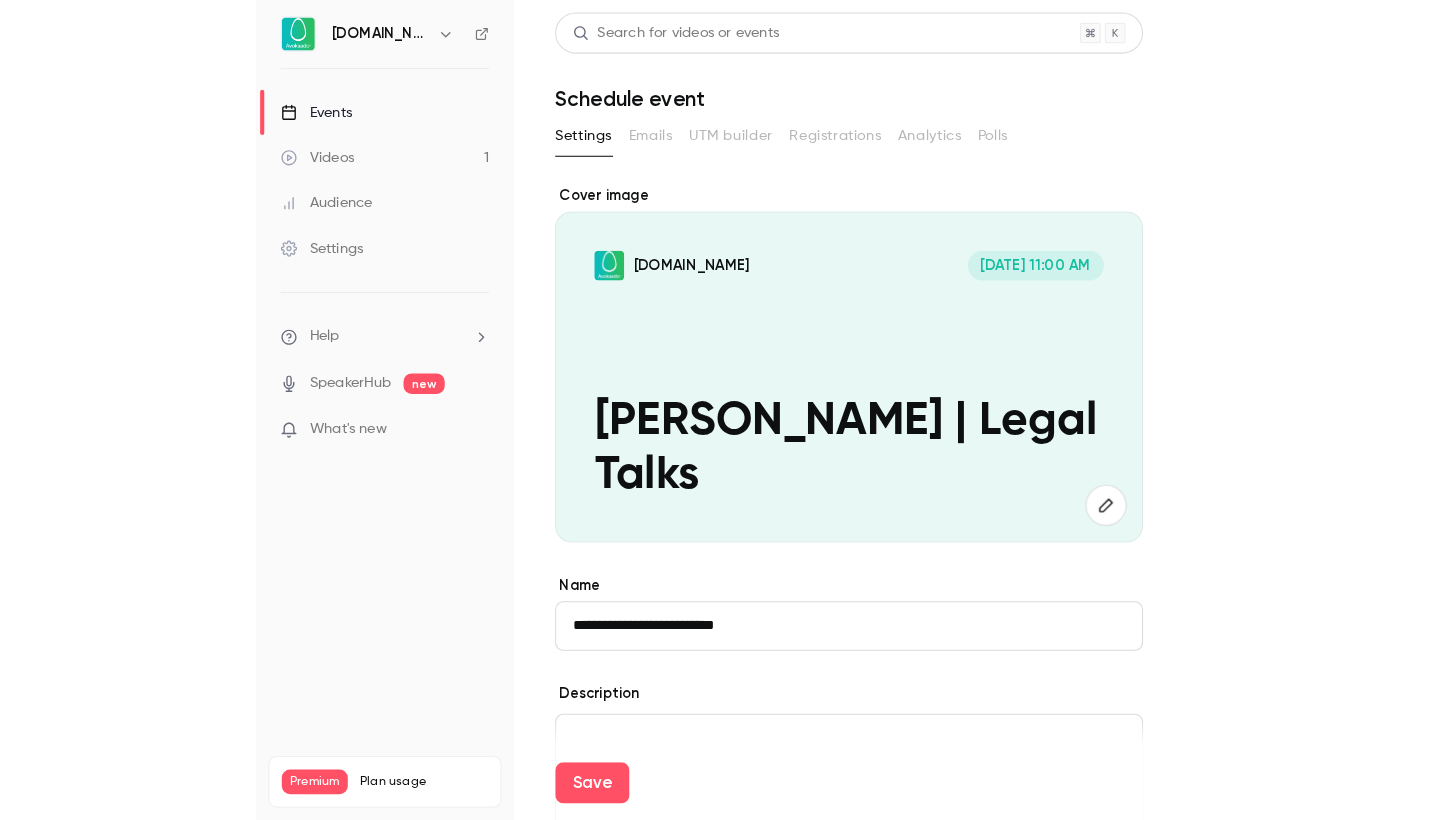 scroll, scrollTop: 30, scrollLeft: 0, axis: vertical 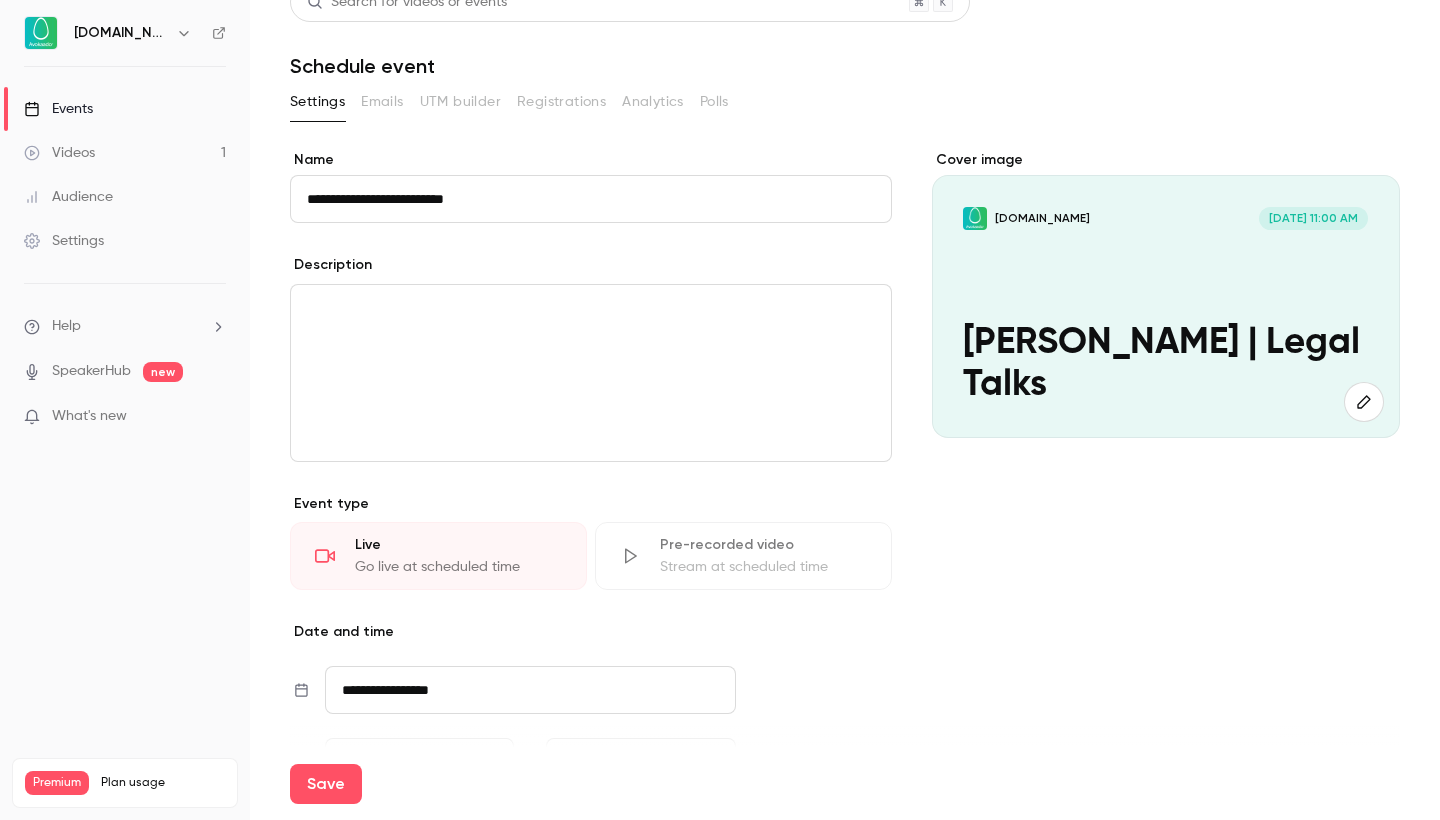 type on "**********" 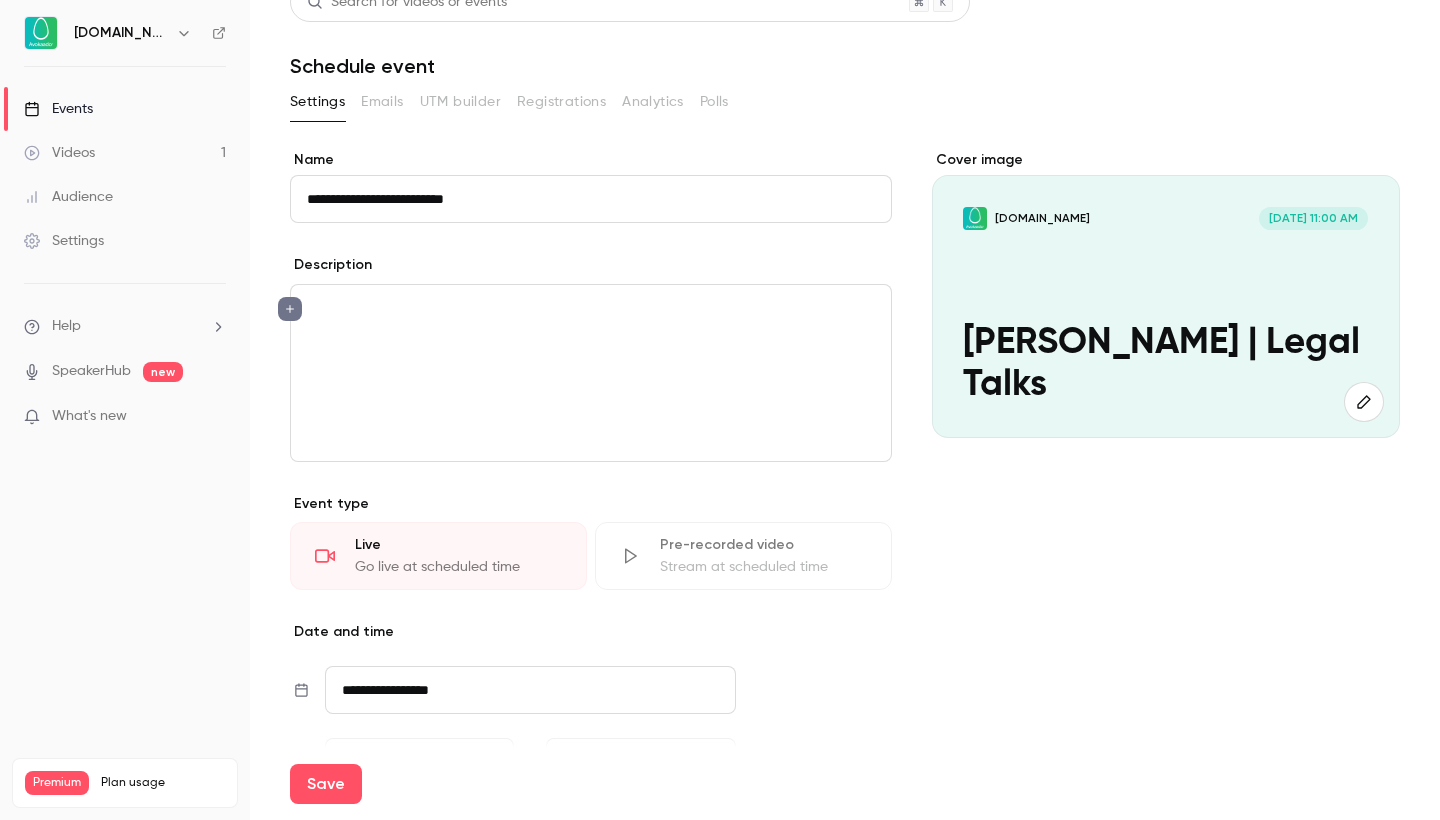 click on "Stream at scheduled time" at bounding box center (763, 567) 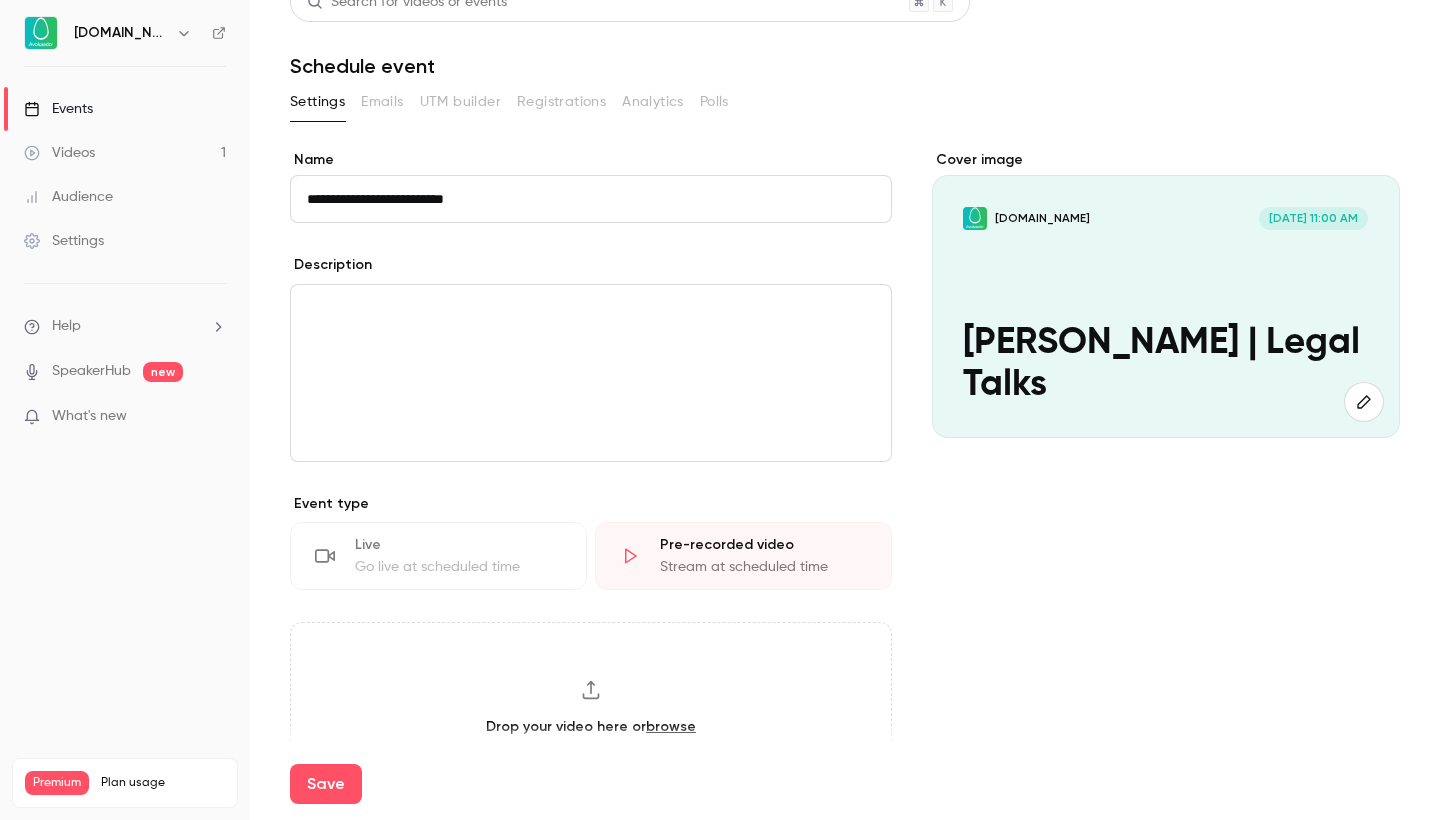 click on "Go live at scheduled time" at bounding box center (458, 567) 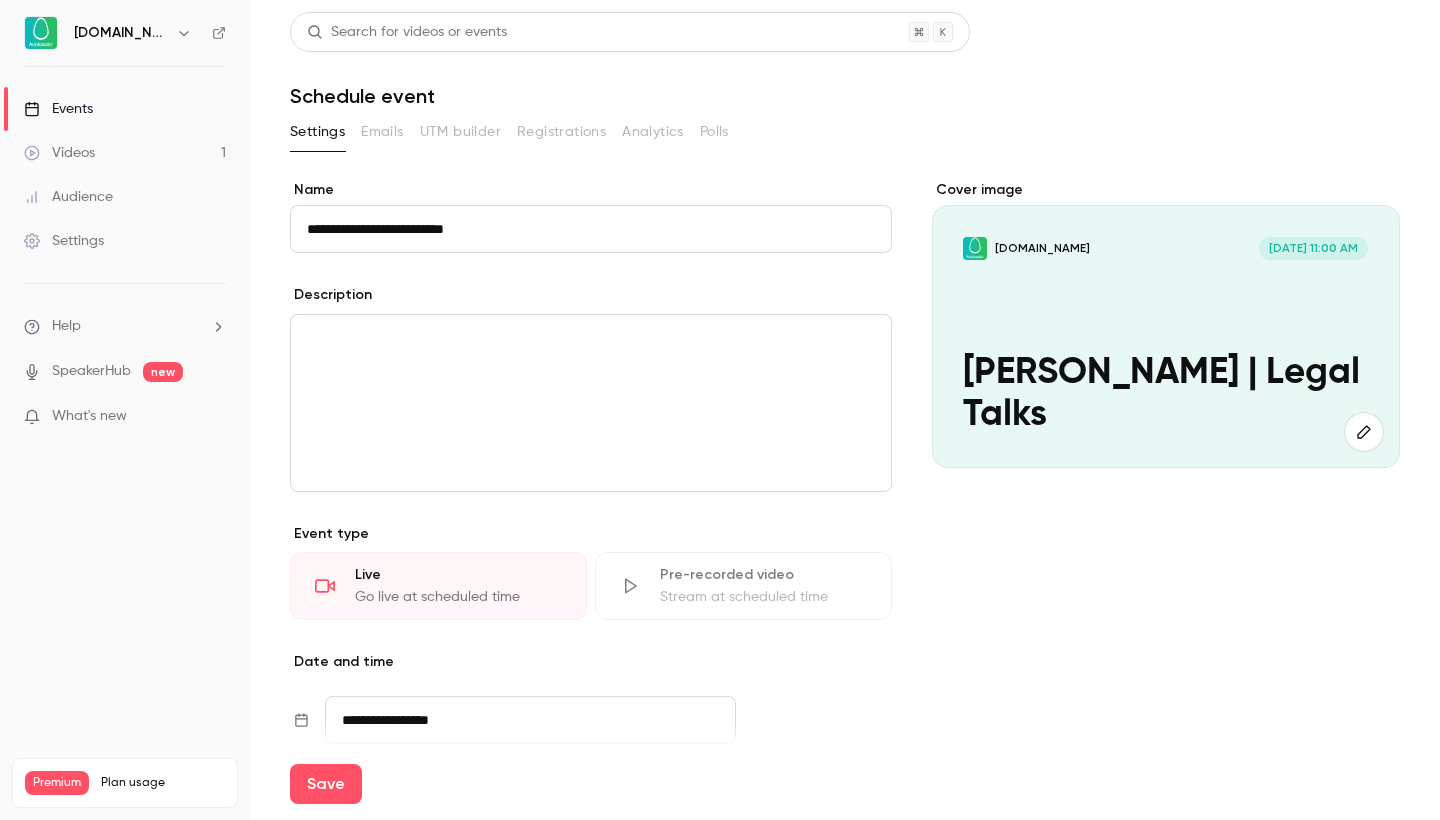 scroll, scrollTop: 0, scrollLeft: 0, axis: both 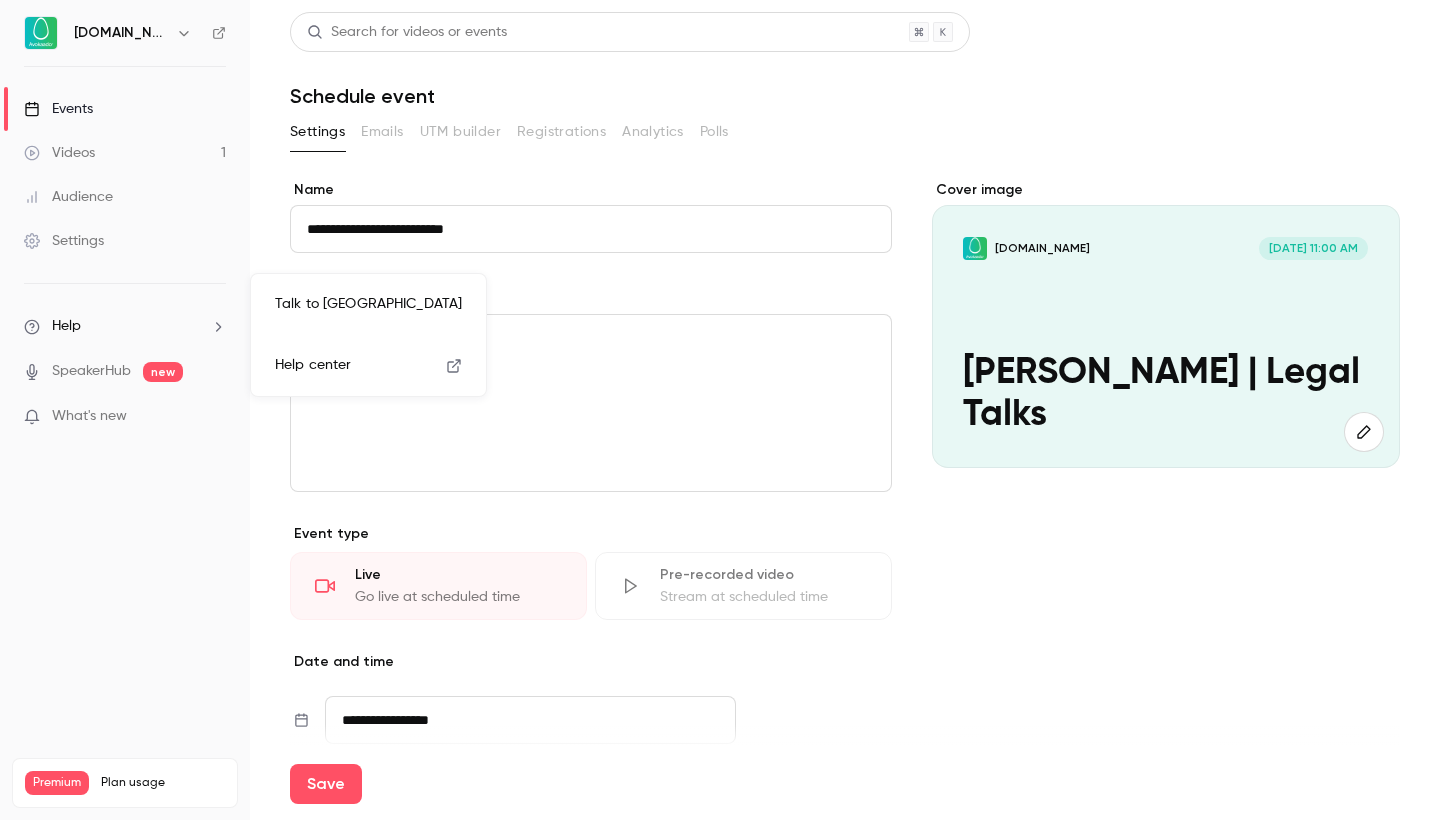 click on "Talk to [GEOGRAPHIC_DATA]" at bounding box center (368, 304) 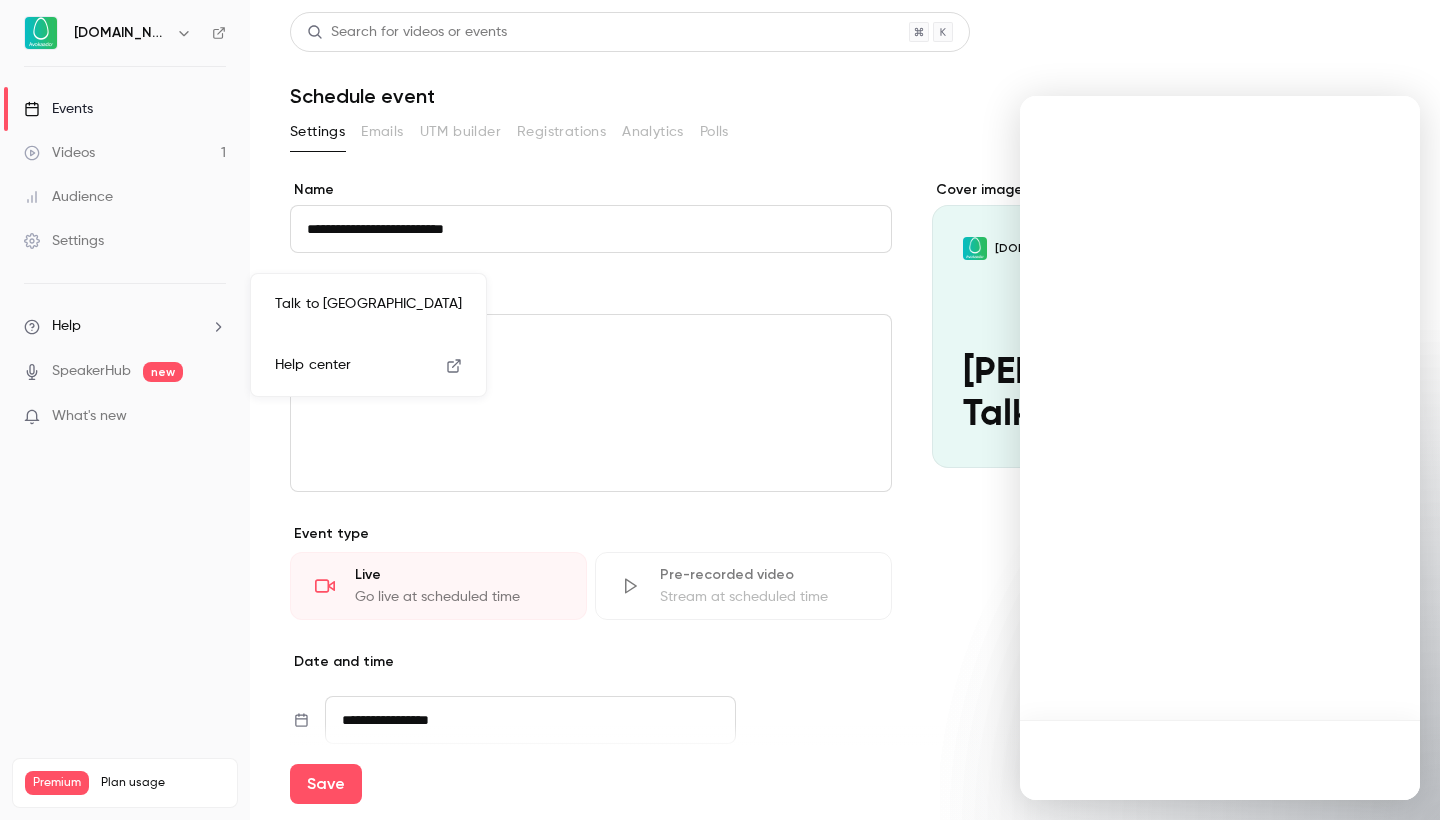 scroll, scrollTop: 0, scrollLeft: 0, axis: both 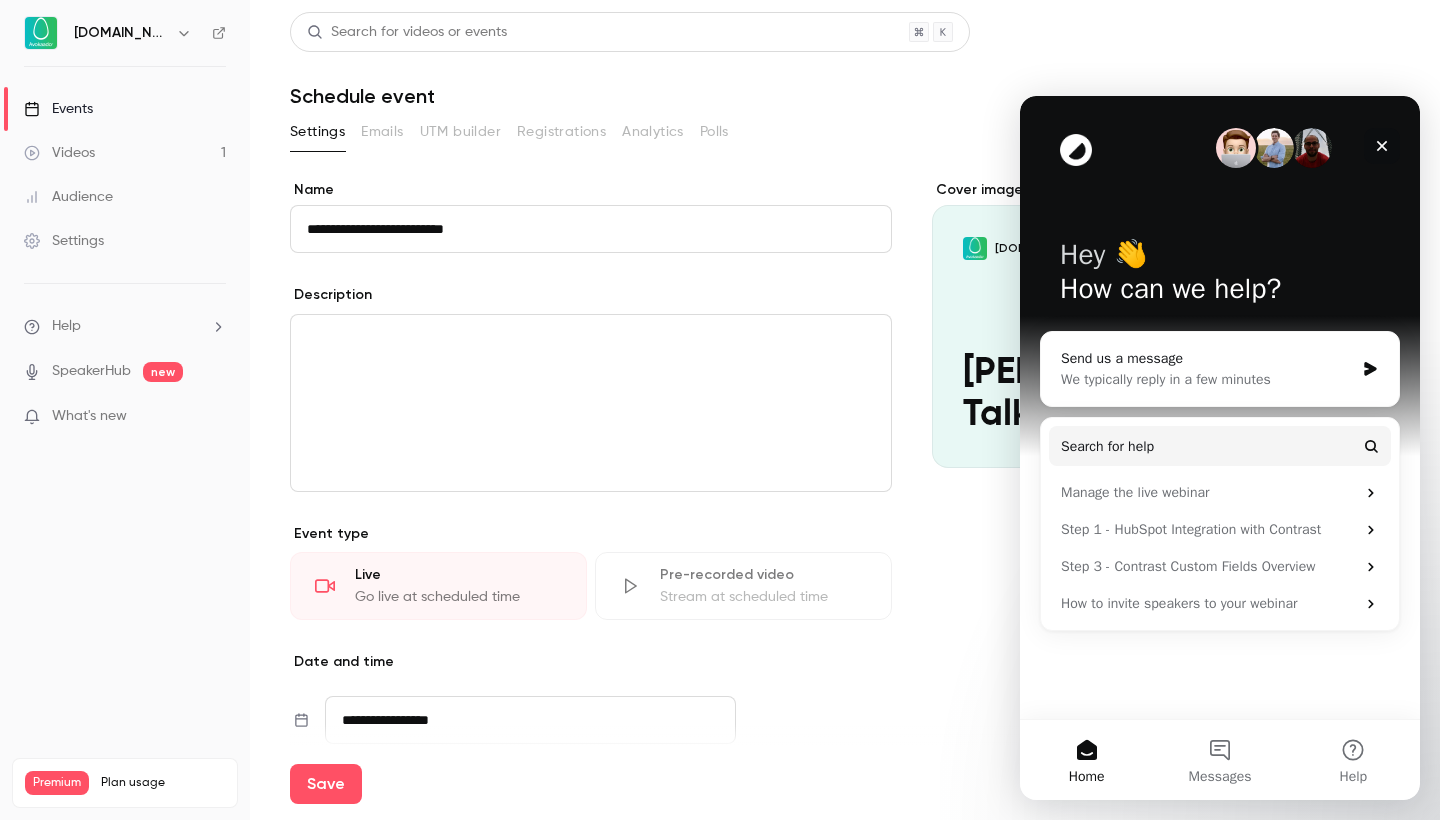 click 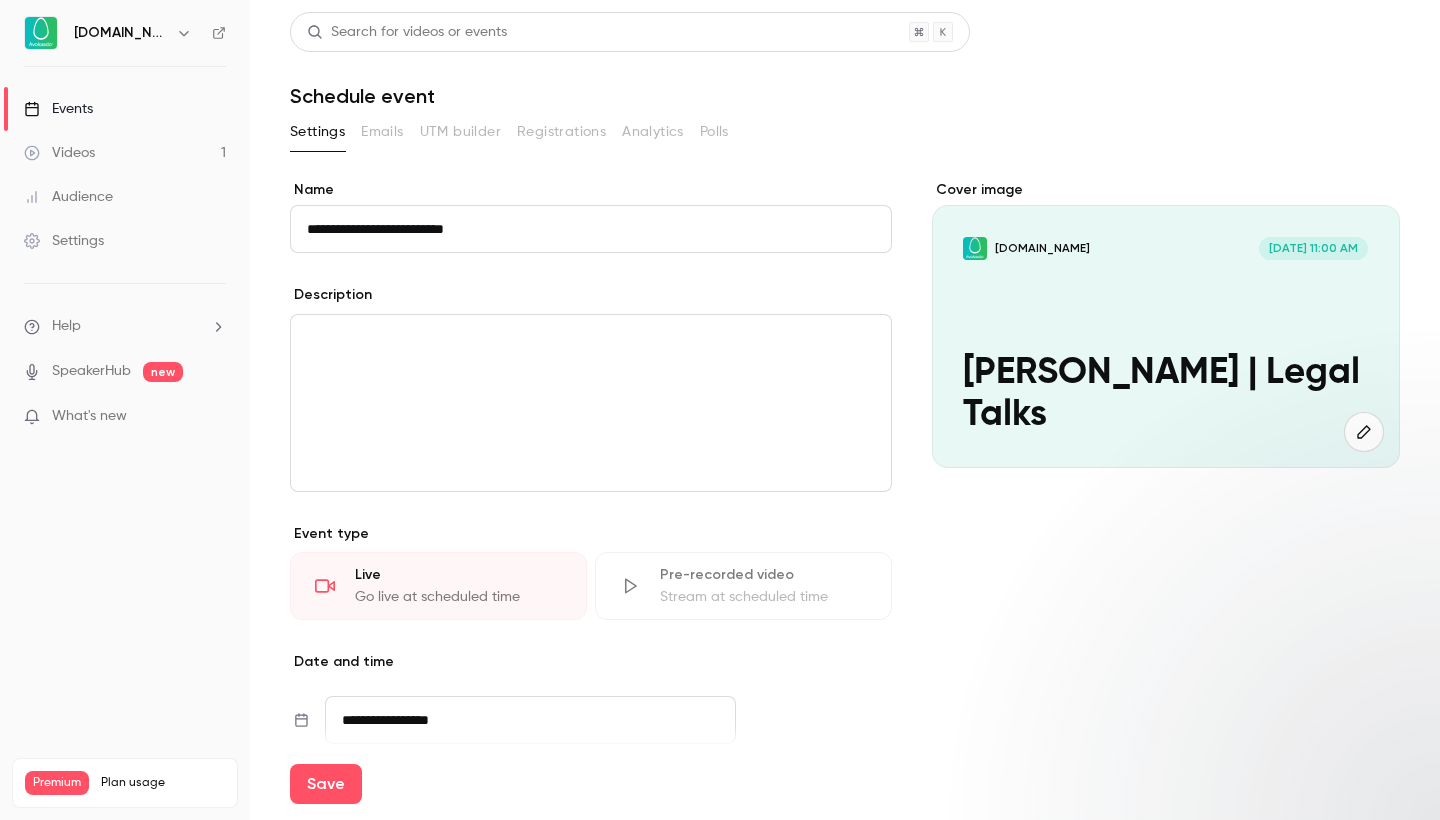 scroll, scrollTop: 0, scrollLeft: 0, axis: both 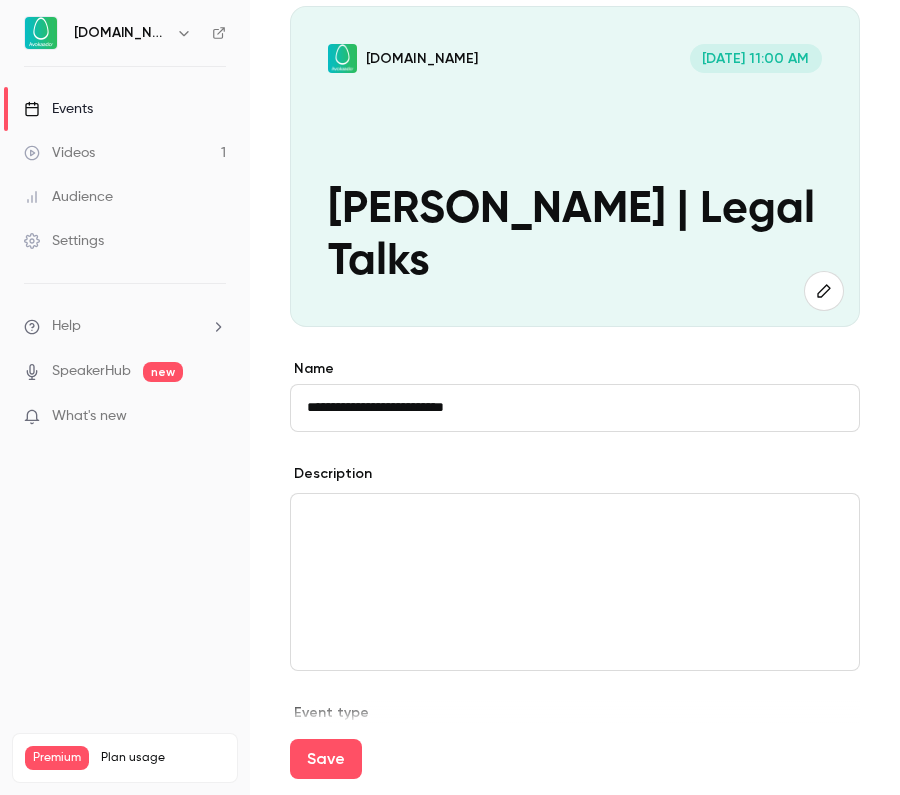 click at bounding box center [575, 582] 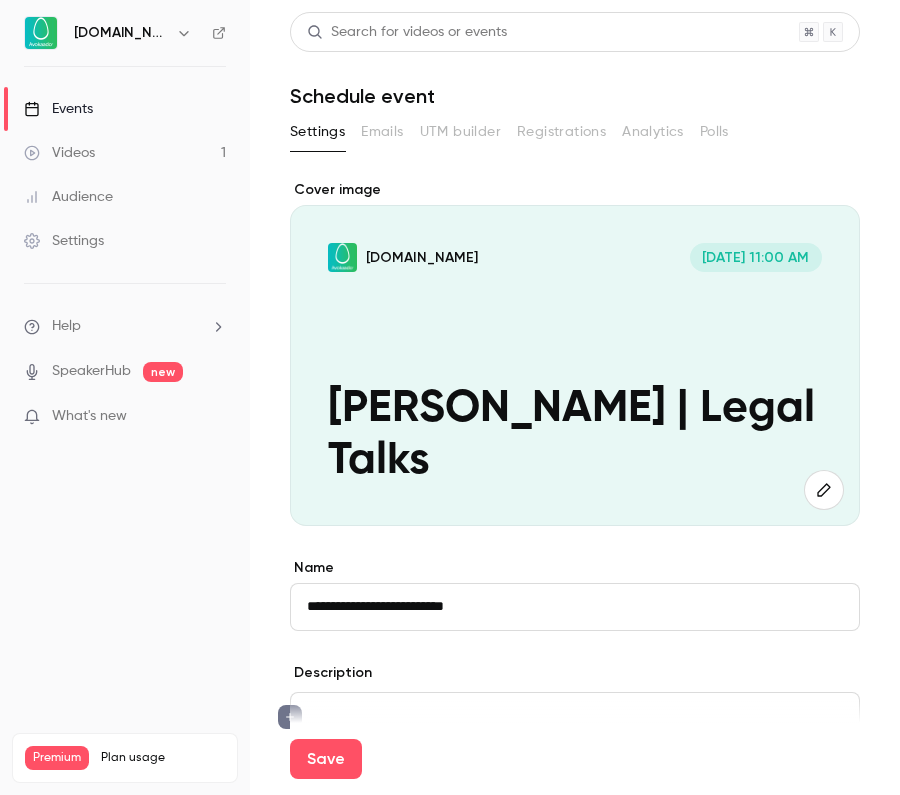 scroll, scrollTop: 0, scrollLeft: 0, axis: both 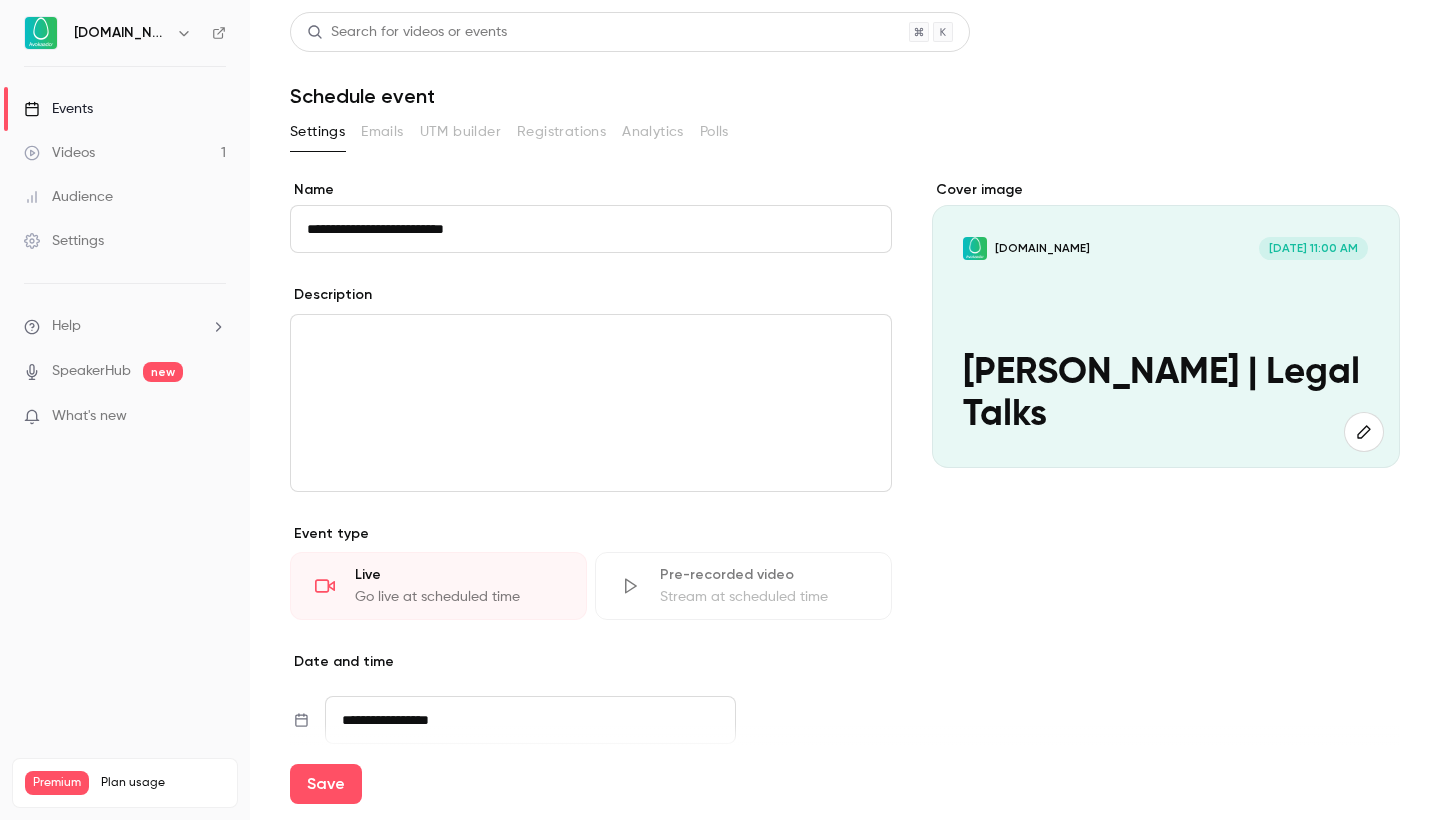 click on "Pre-recorded video" at bounding box center [763, 575] 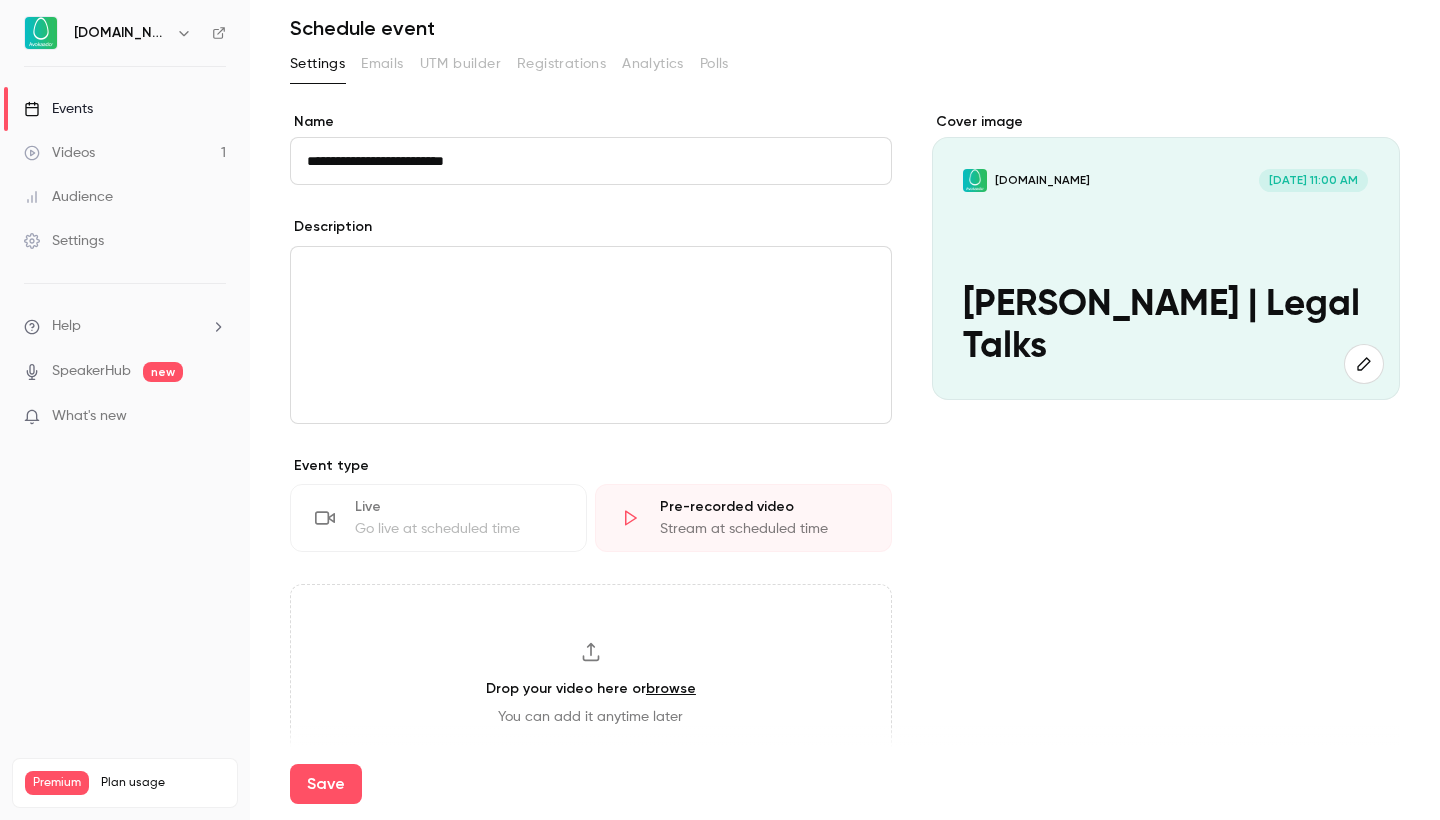 scroll, scrollTop: 78, scrollLeft: 0, axis: vertical 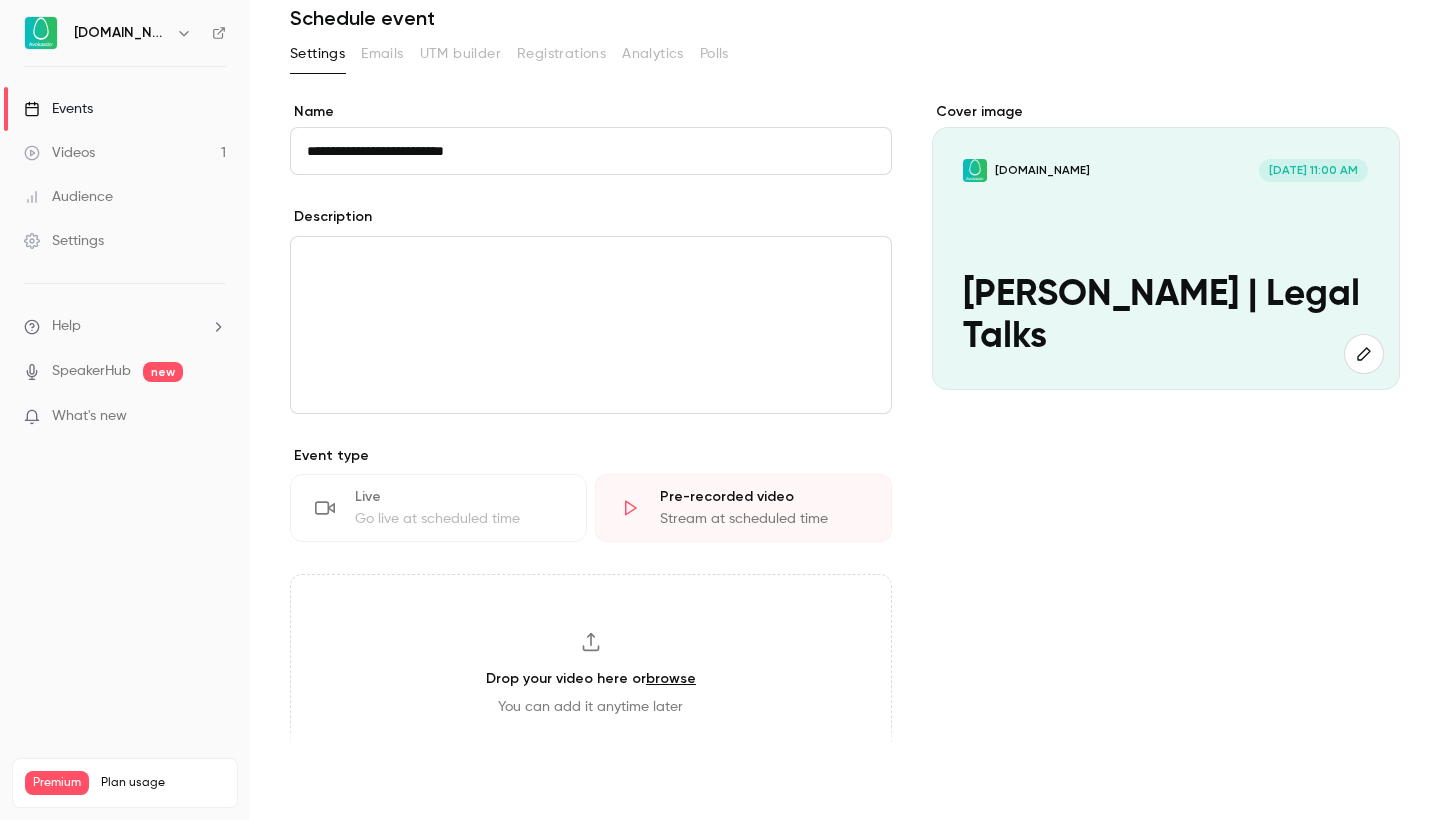 click on "Save" at bounding box center [326, 784] 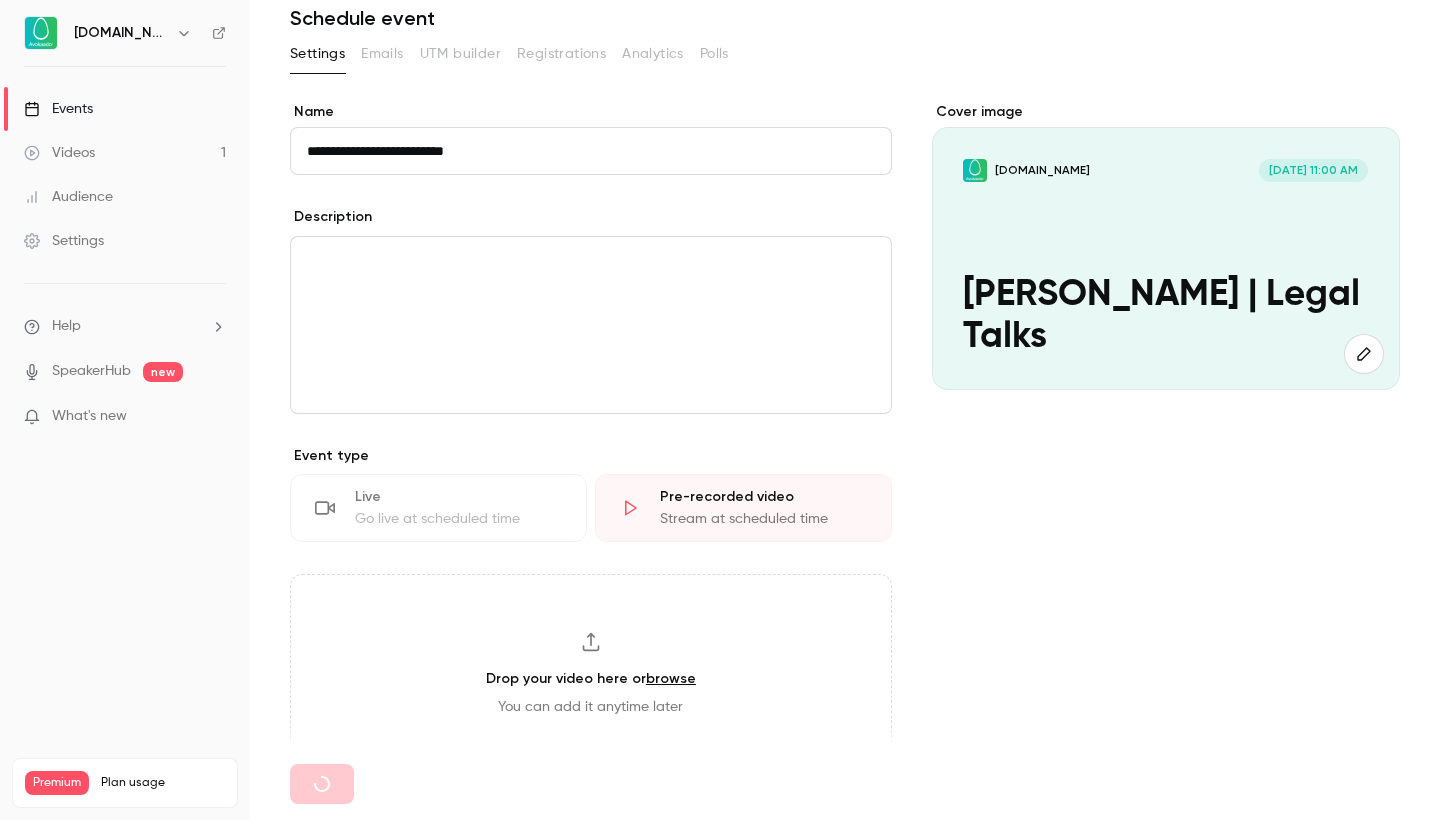 type 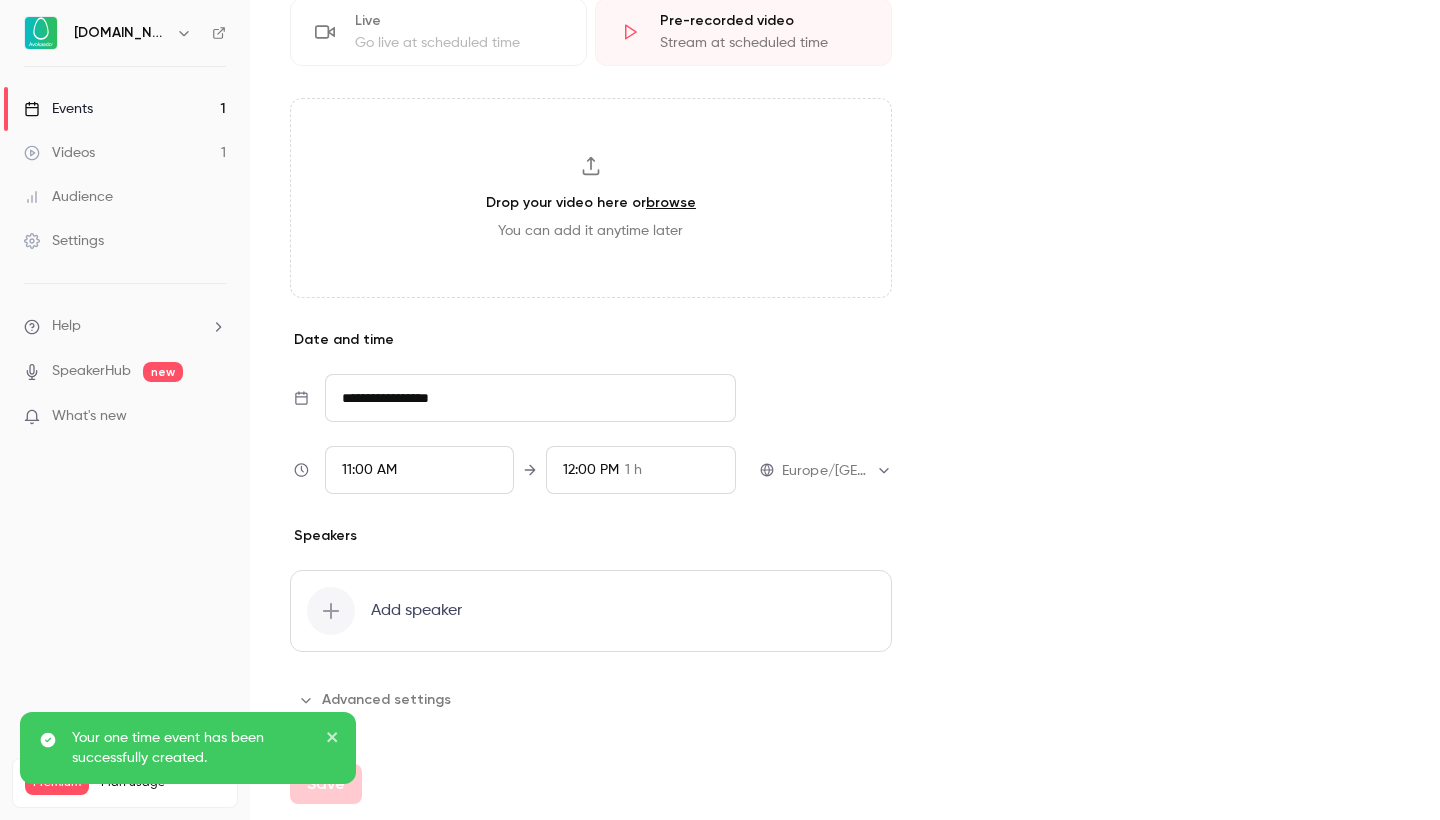 scroll, scrollTop: 554, scrollLeft: 0, axis: vertical 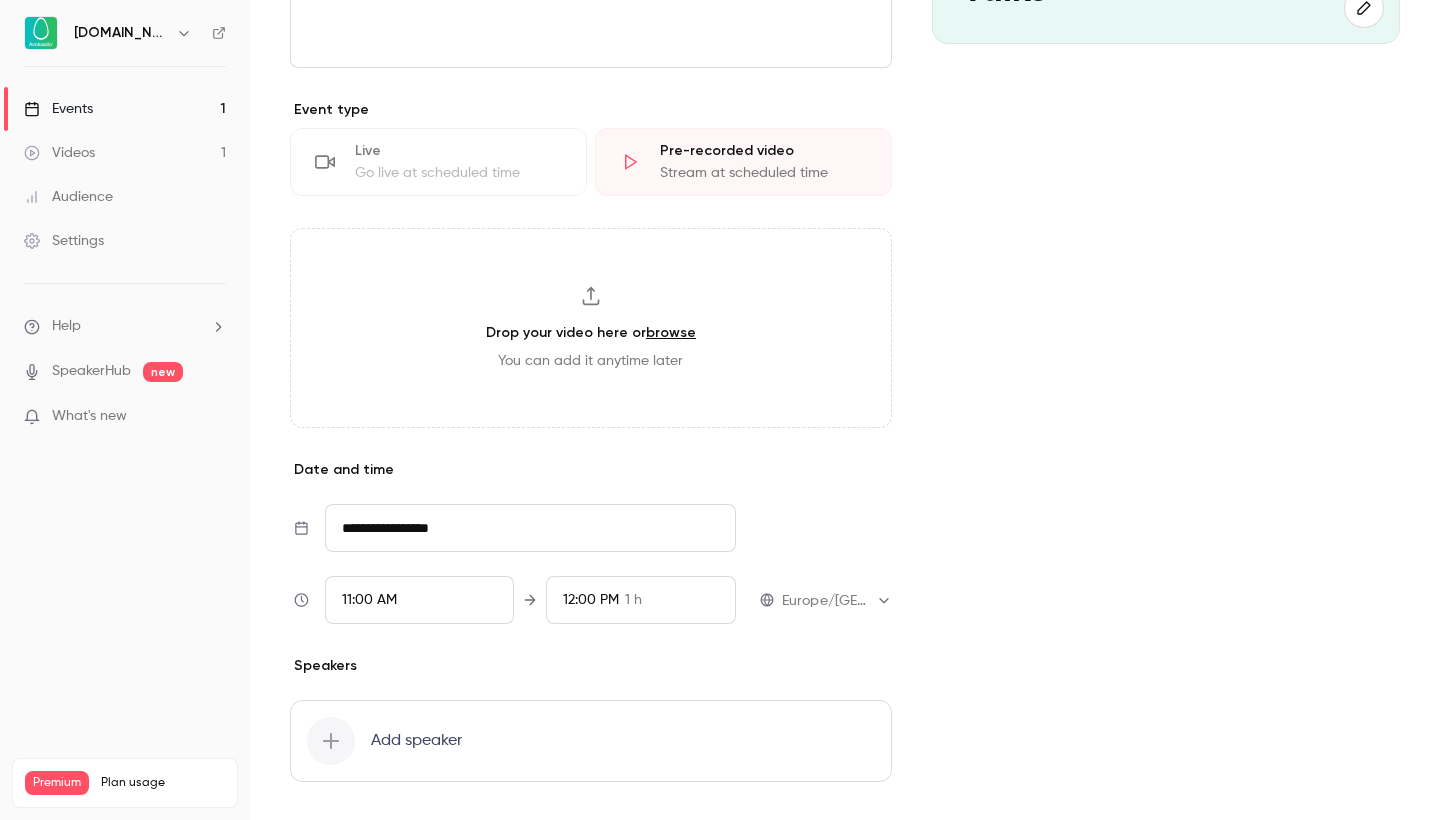 click on "Events" at bounding box center [58, 109] 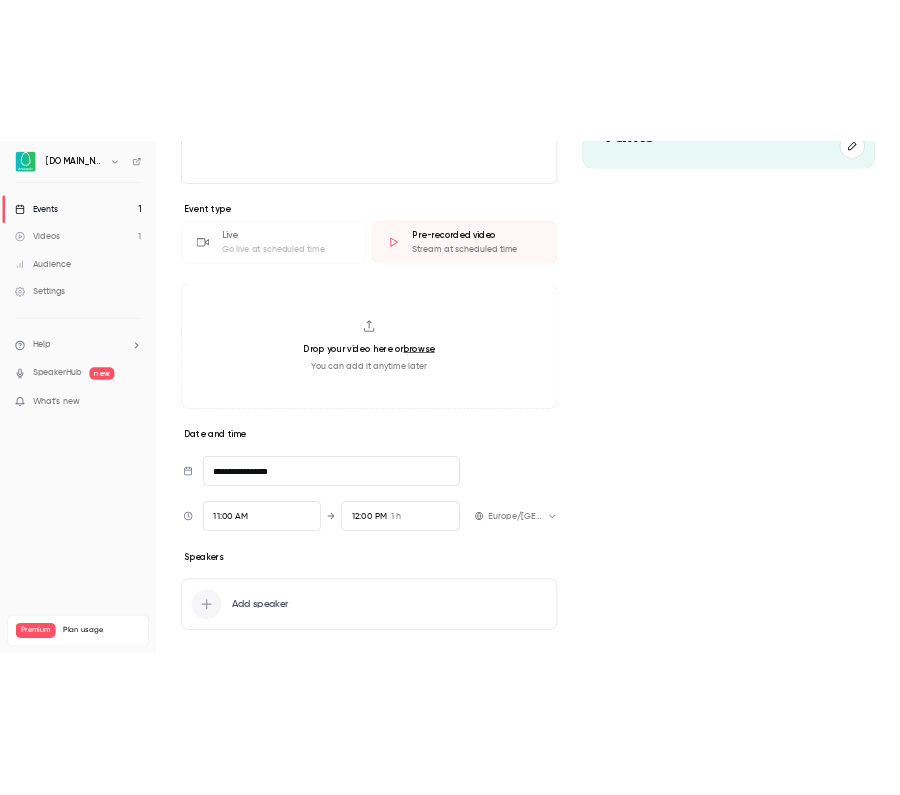 scroll, scrollTop: 0, scrollLeft: 0, axis: both 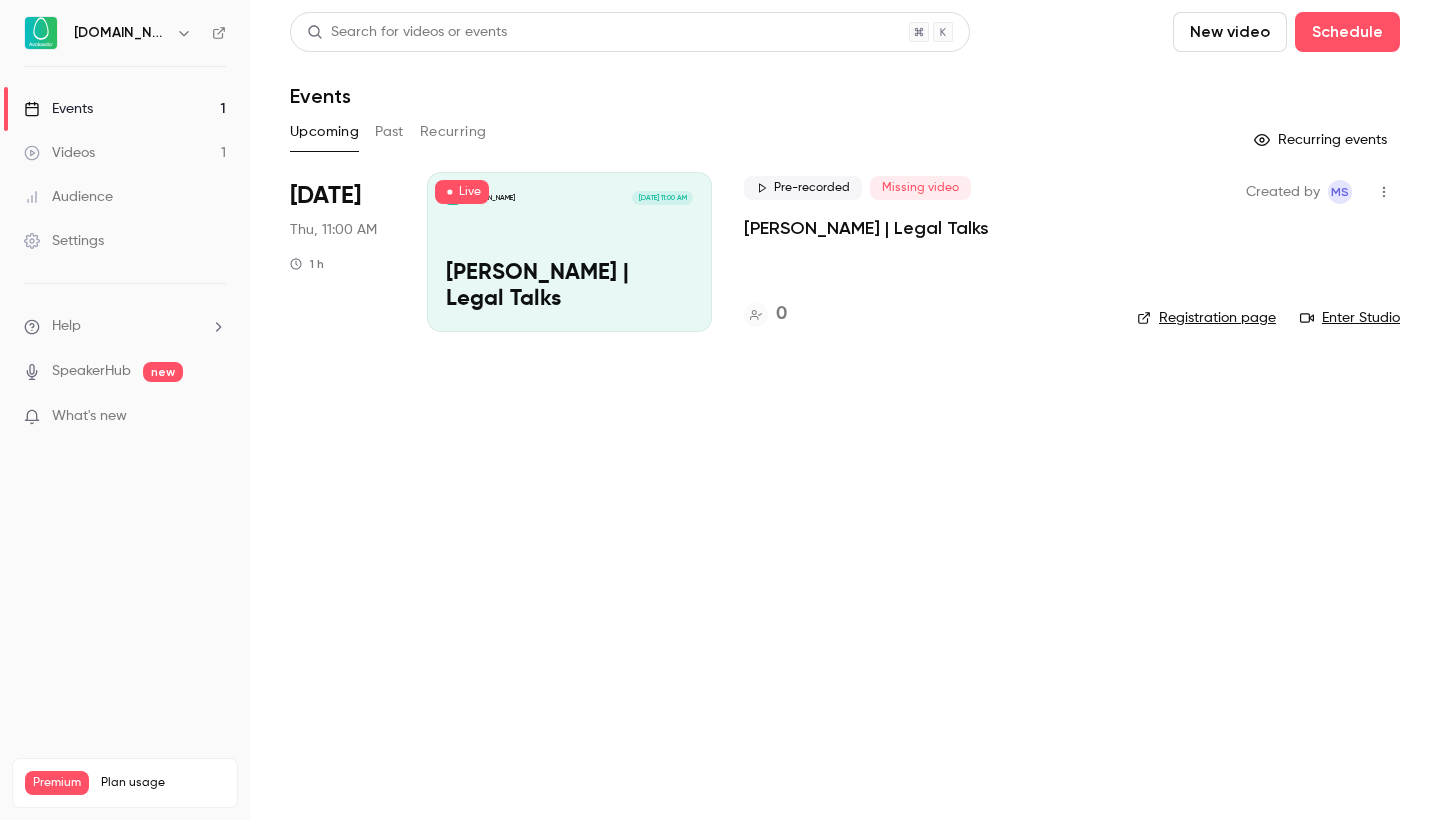 click 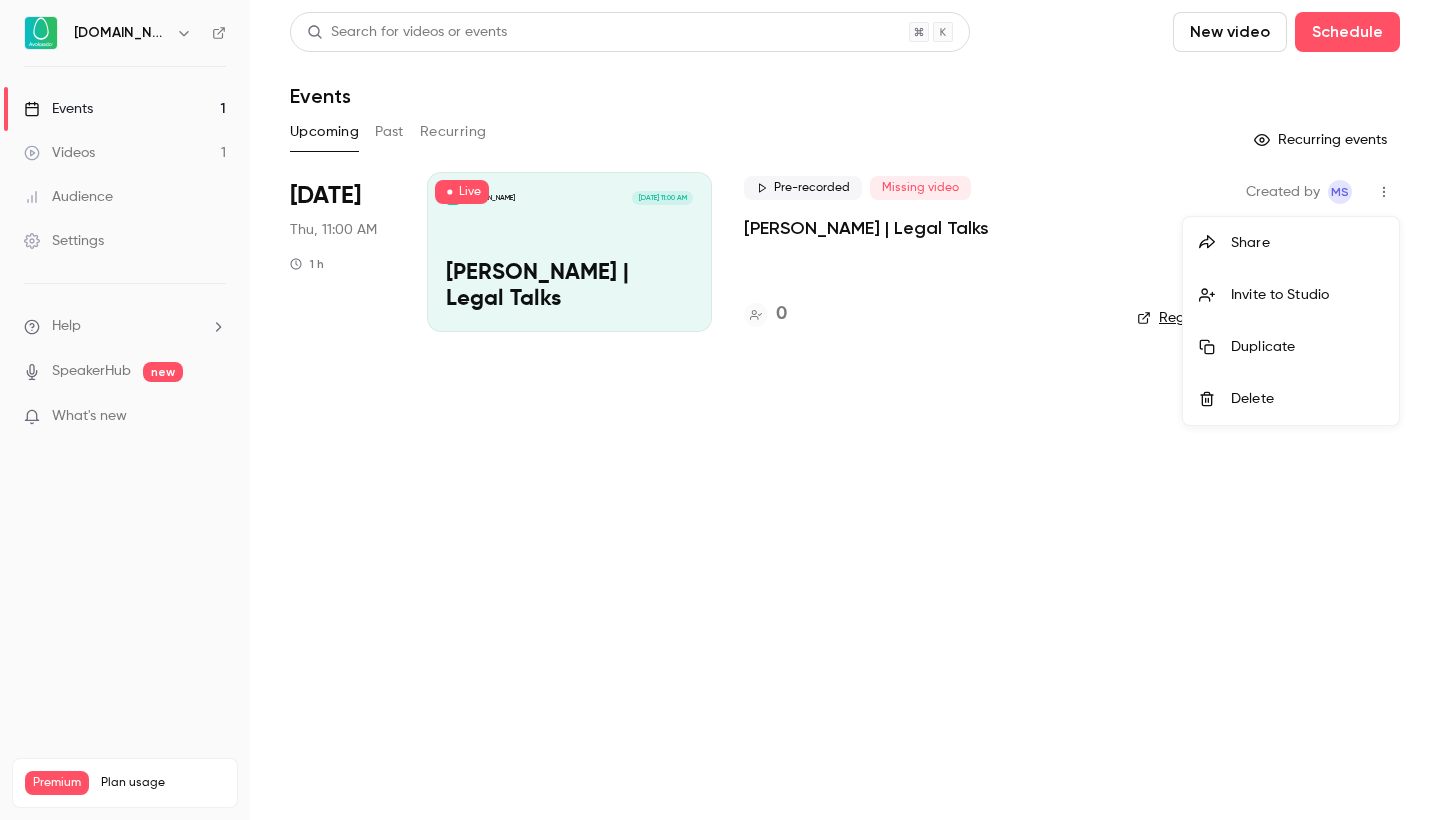 click on "Delete" at bounding box center [1307, 399] 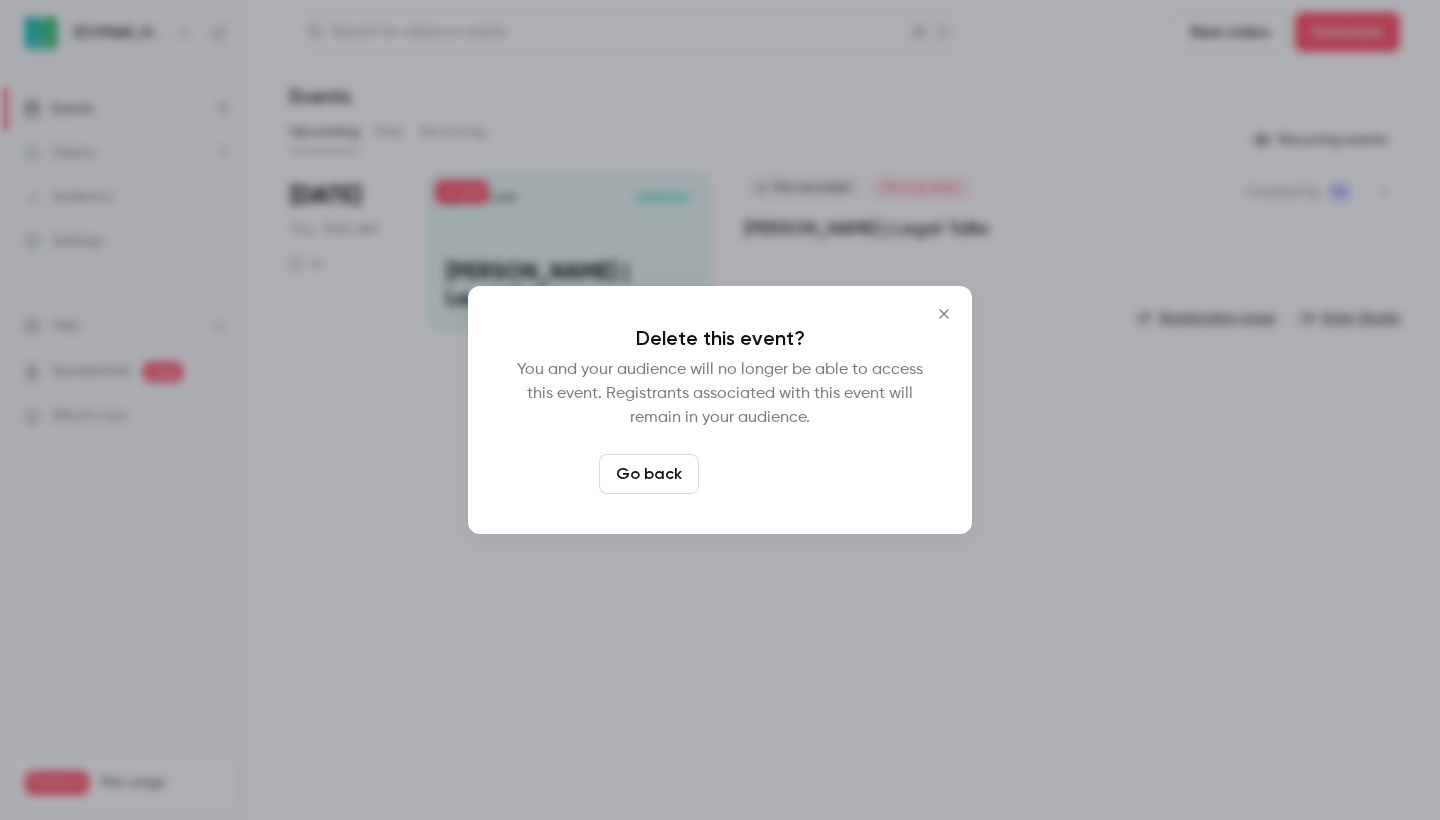 click on "Delete event" at bounding box center [774, 474] 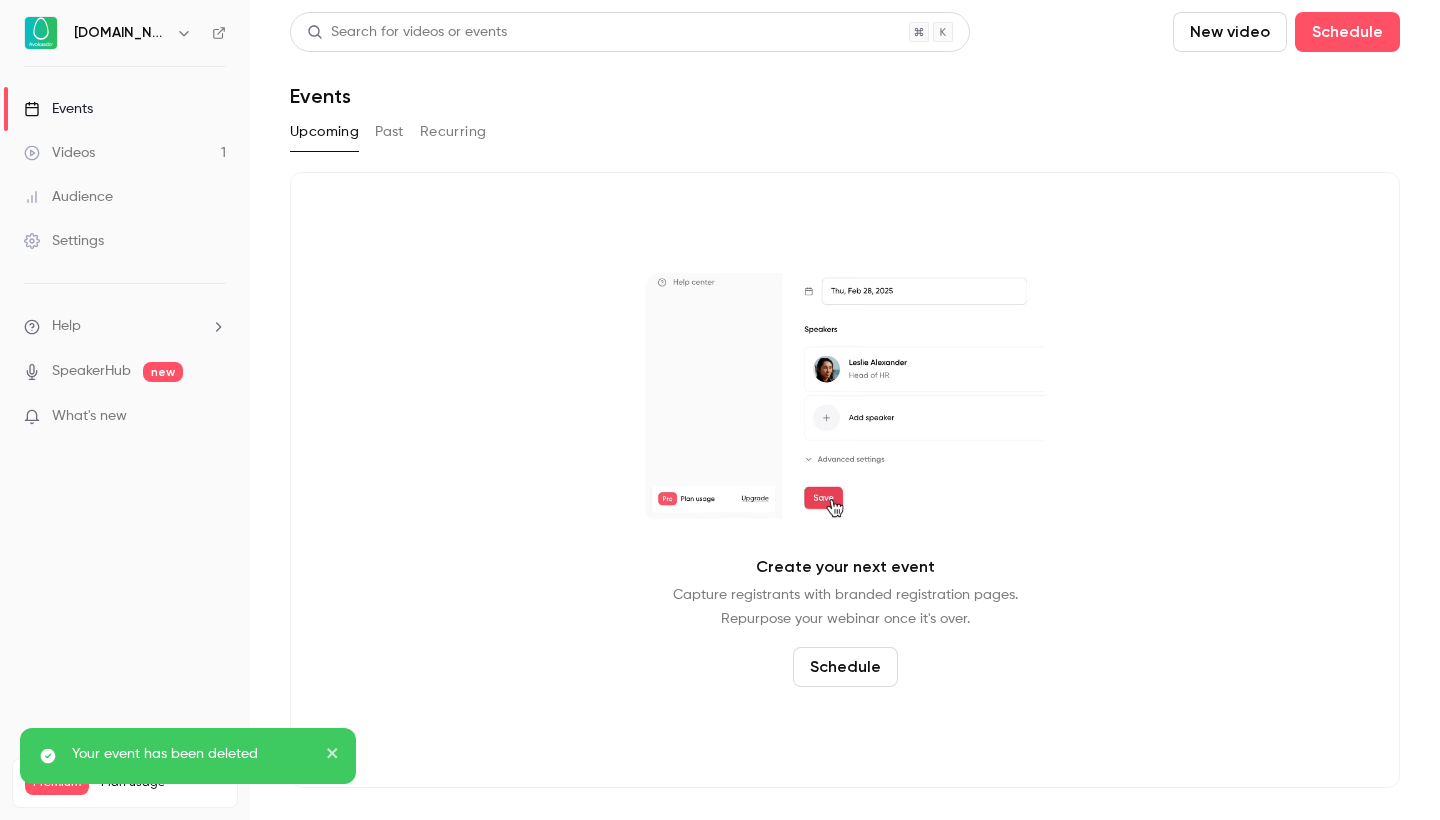 click on "Videos" at bounding box center [59, 153] 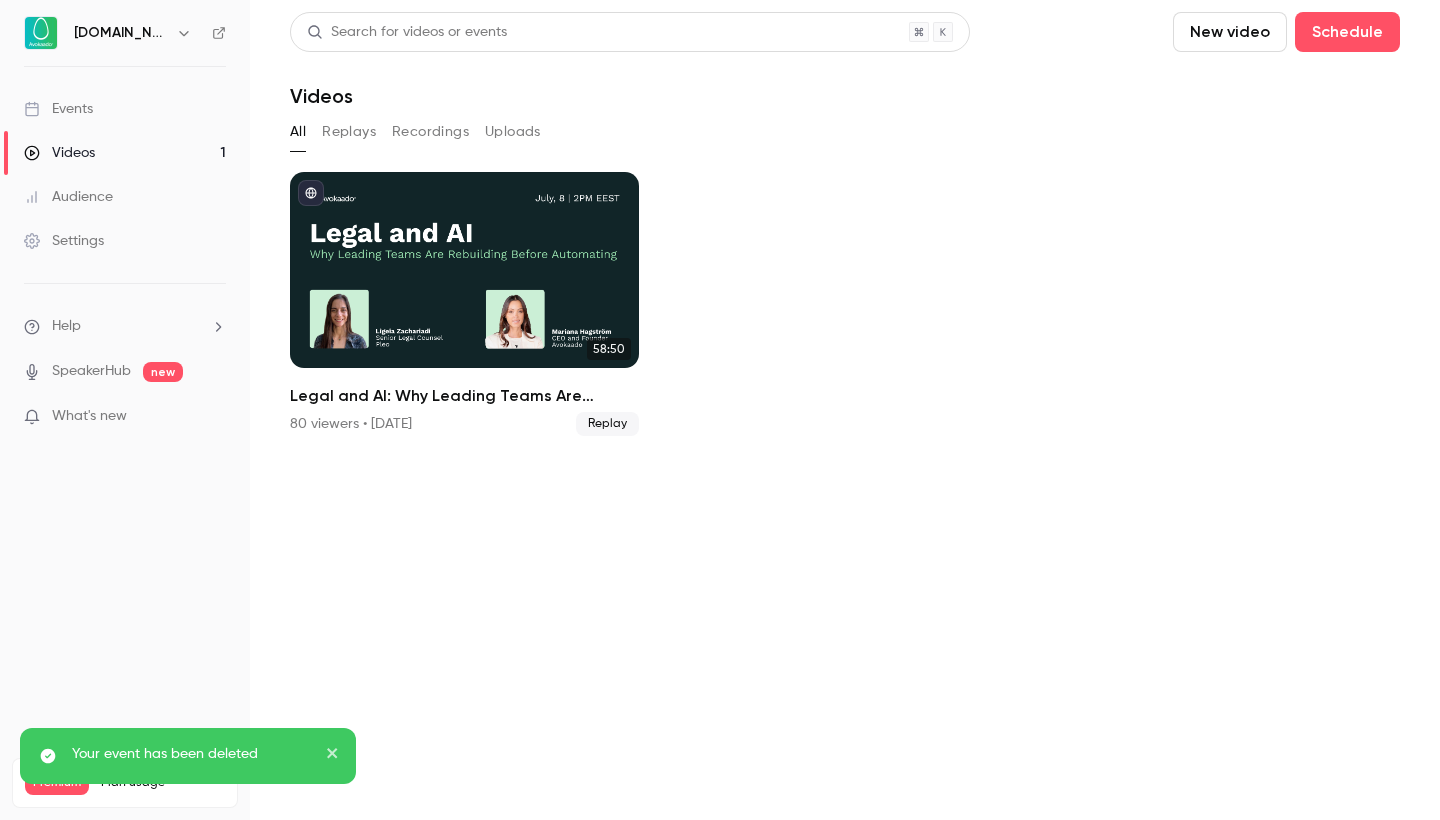 click on "Events" at bounding box center (125, 109) 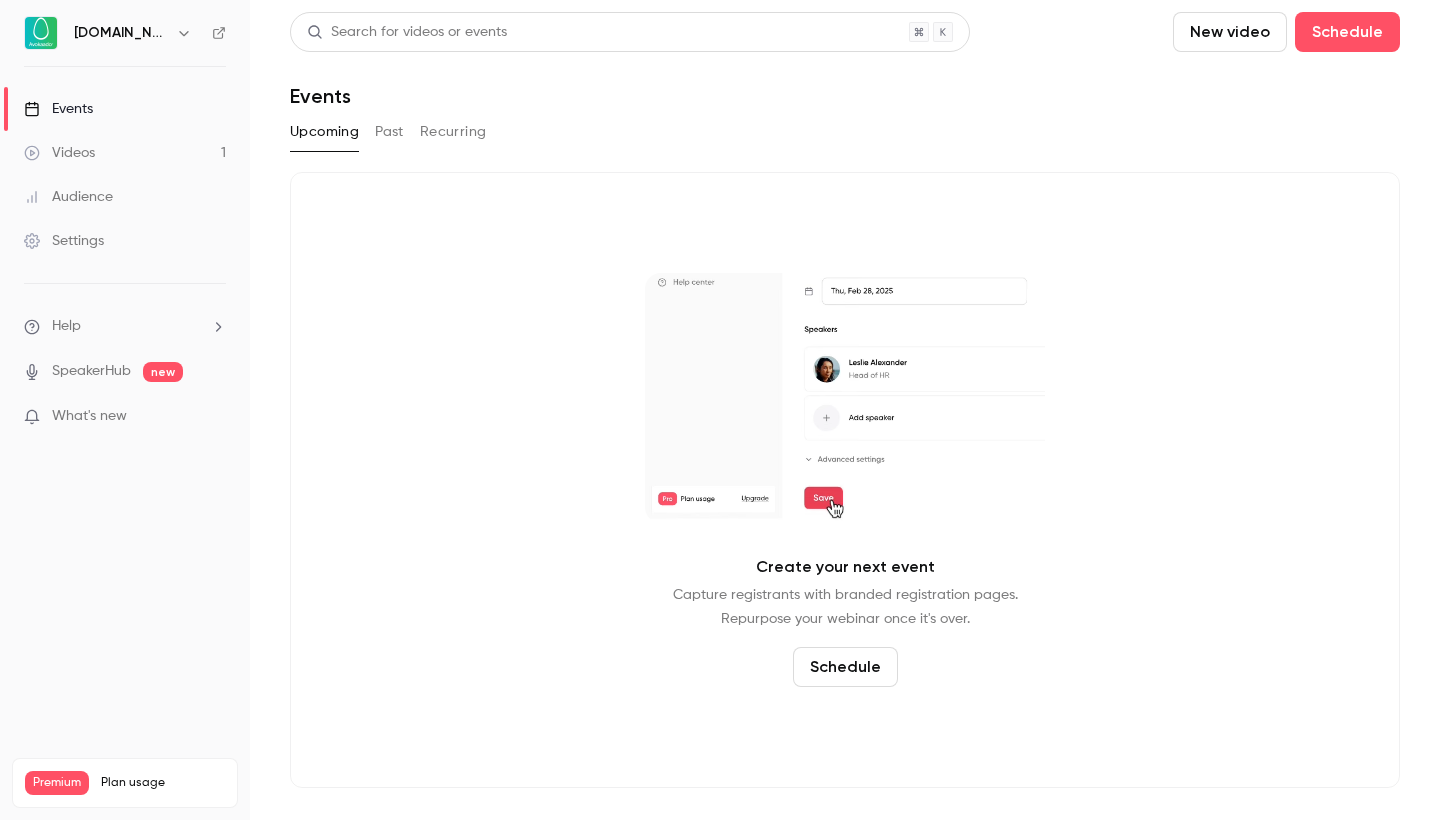 click on "New video" at bounding box center [1230, 32] 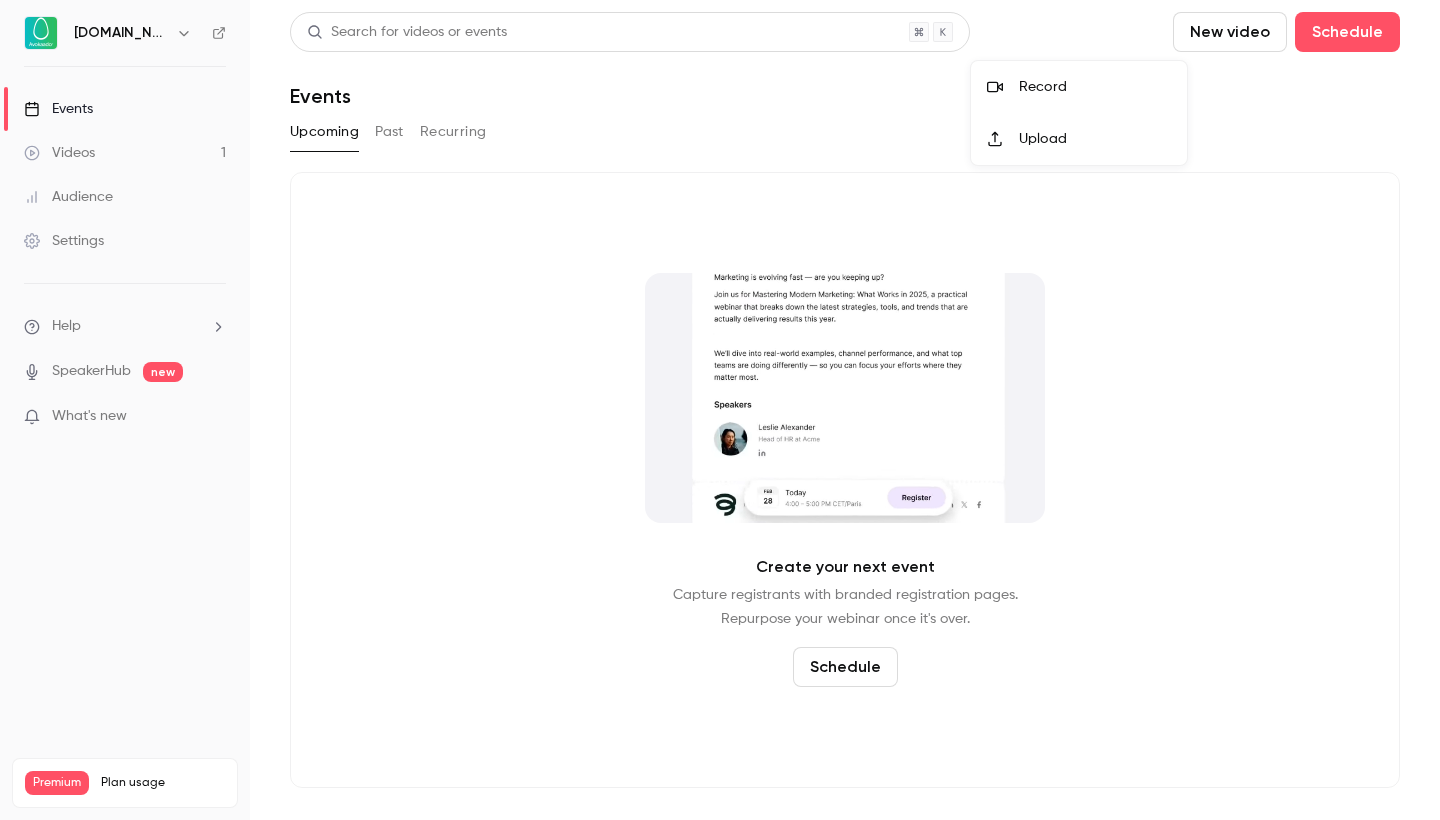 click on "Record" at bounding box center (1095, 87) 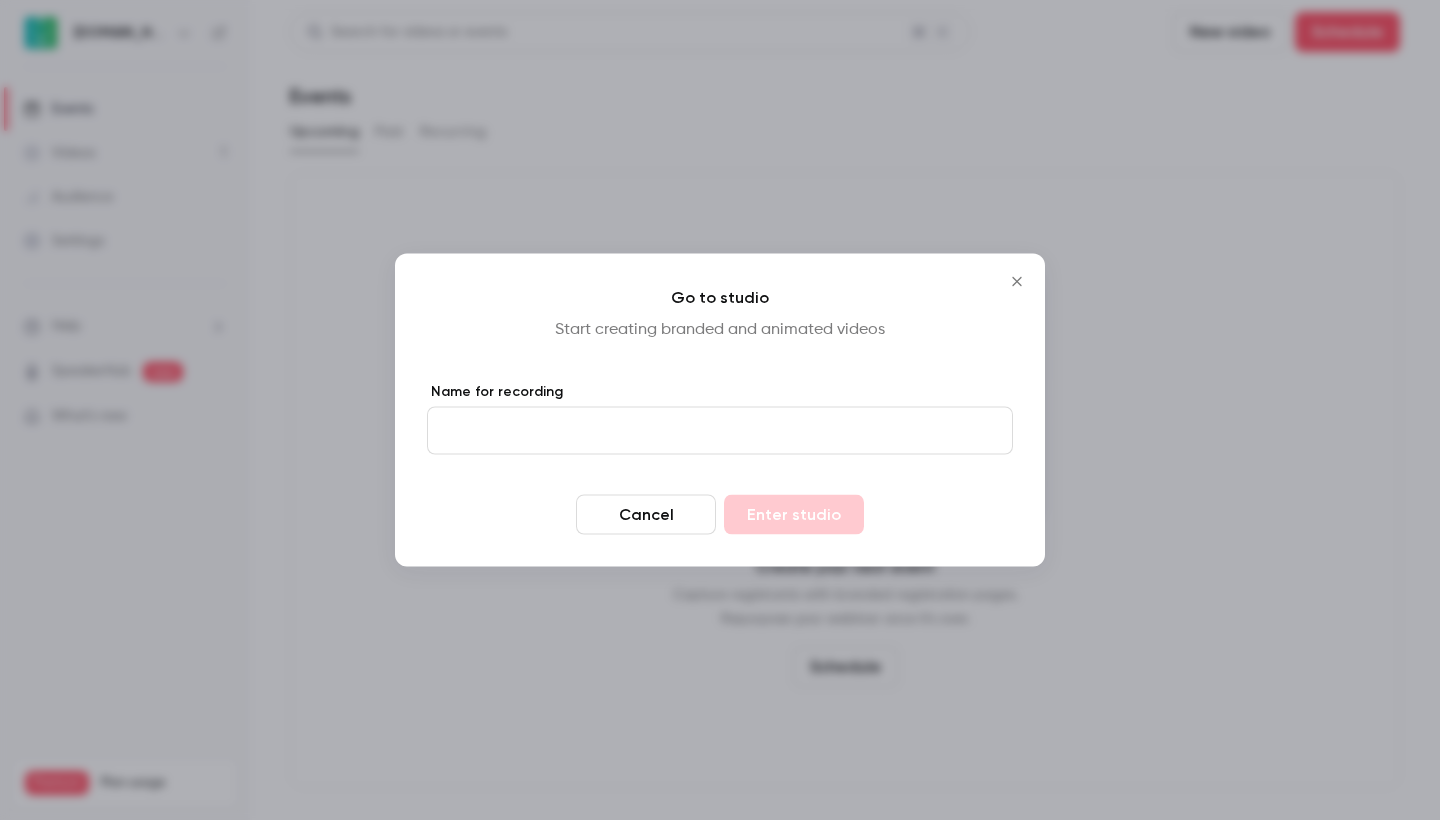 click on "Name for recording" at bounding box center (720, 431) 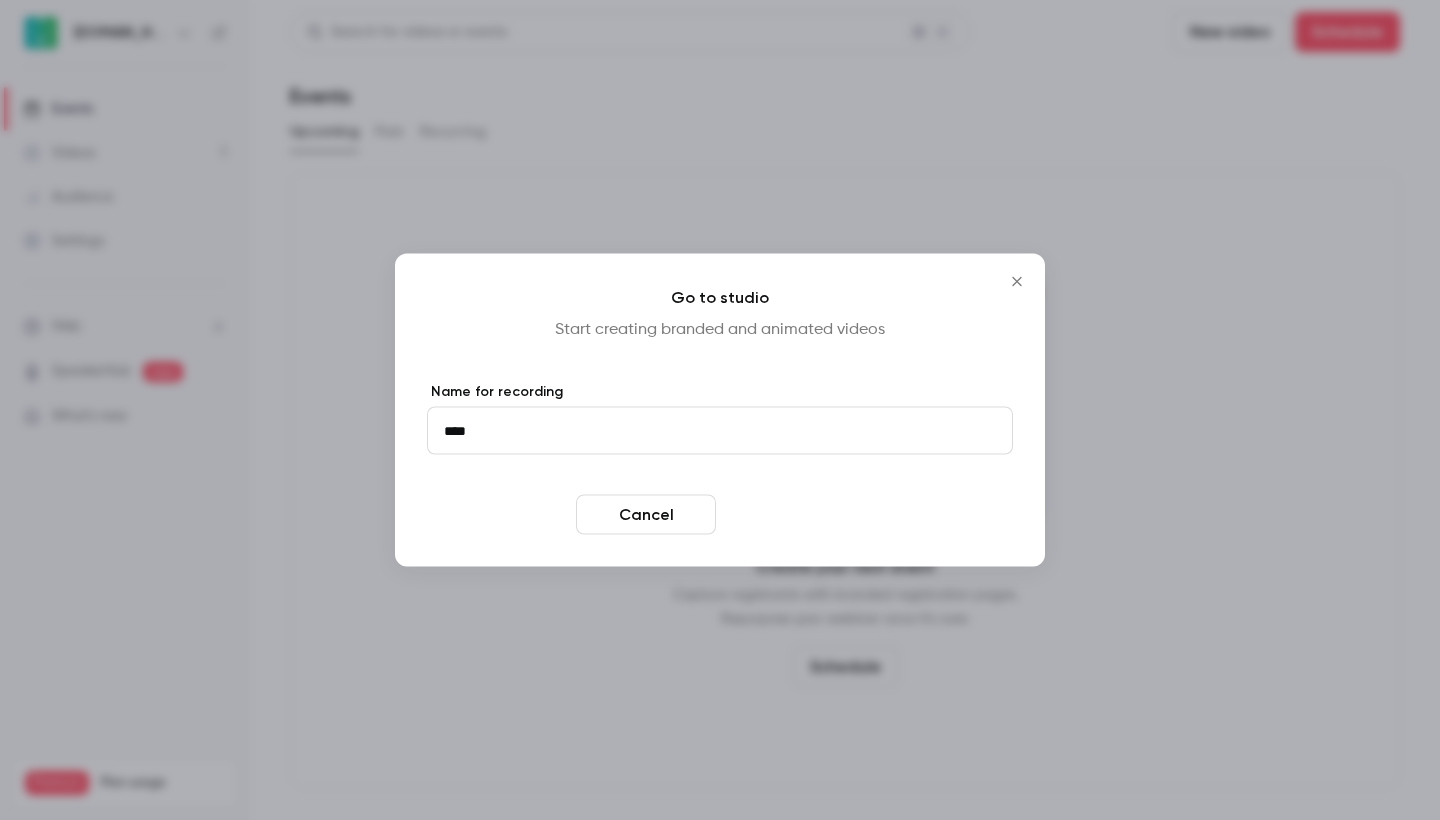 type on "****" 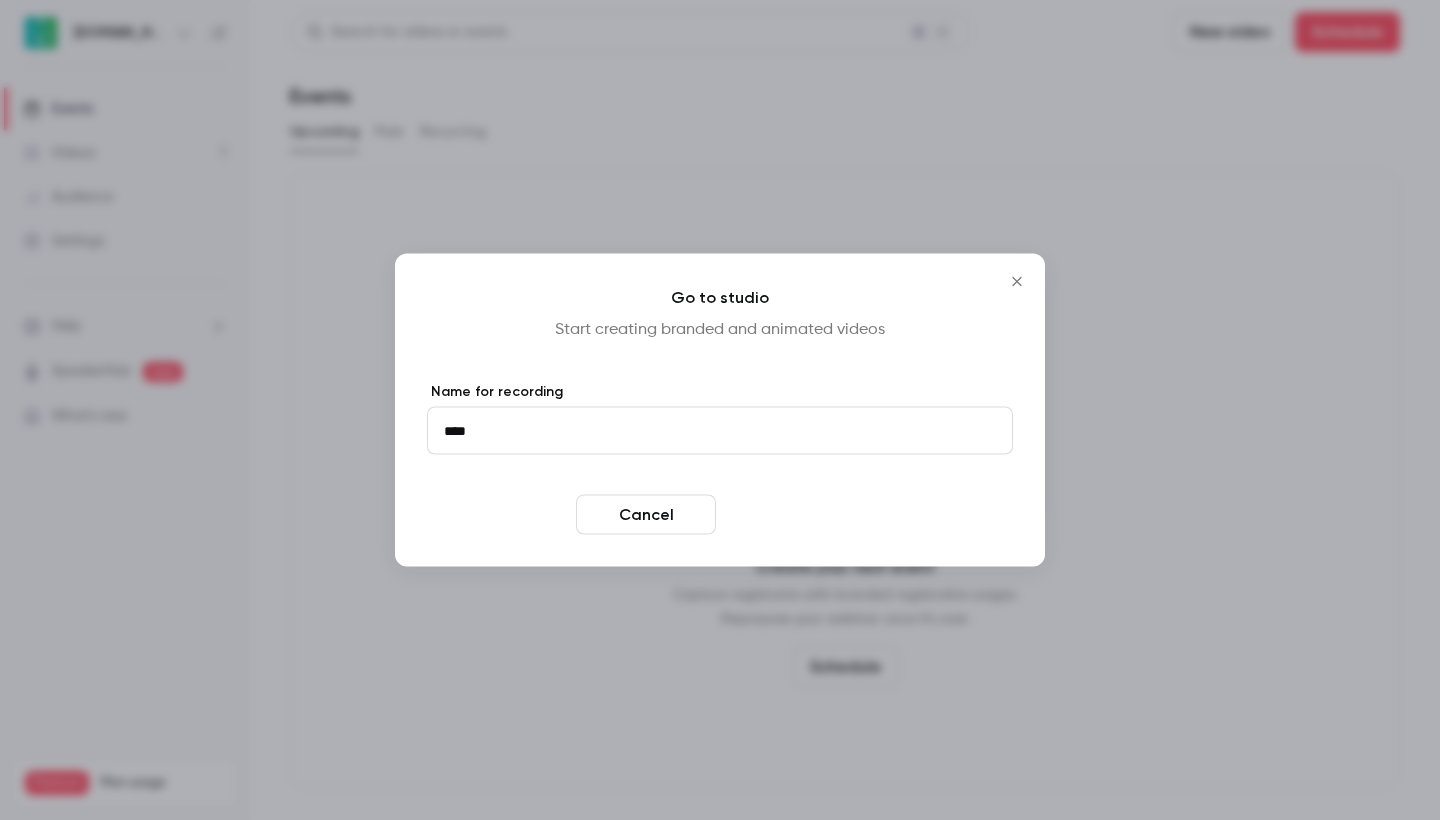 click on "Enter studio" at bounding box center (794, 515) 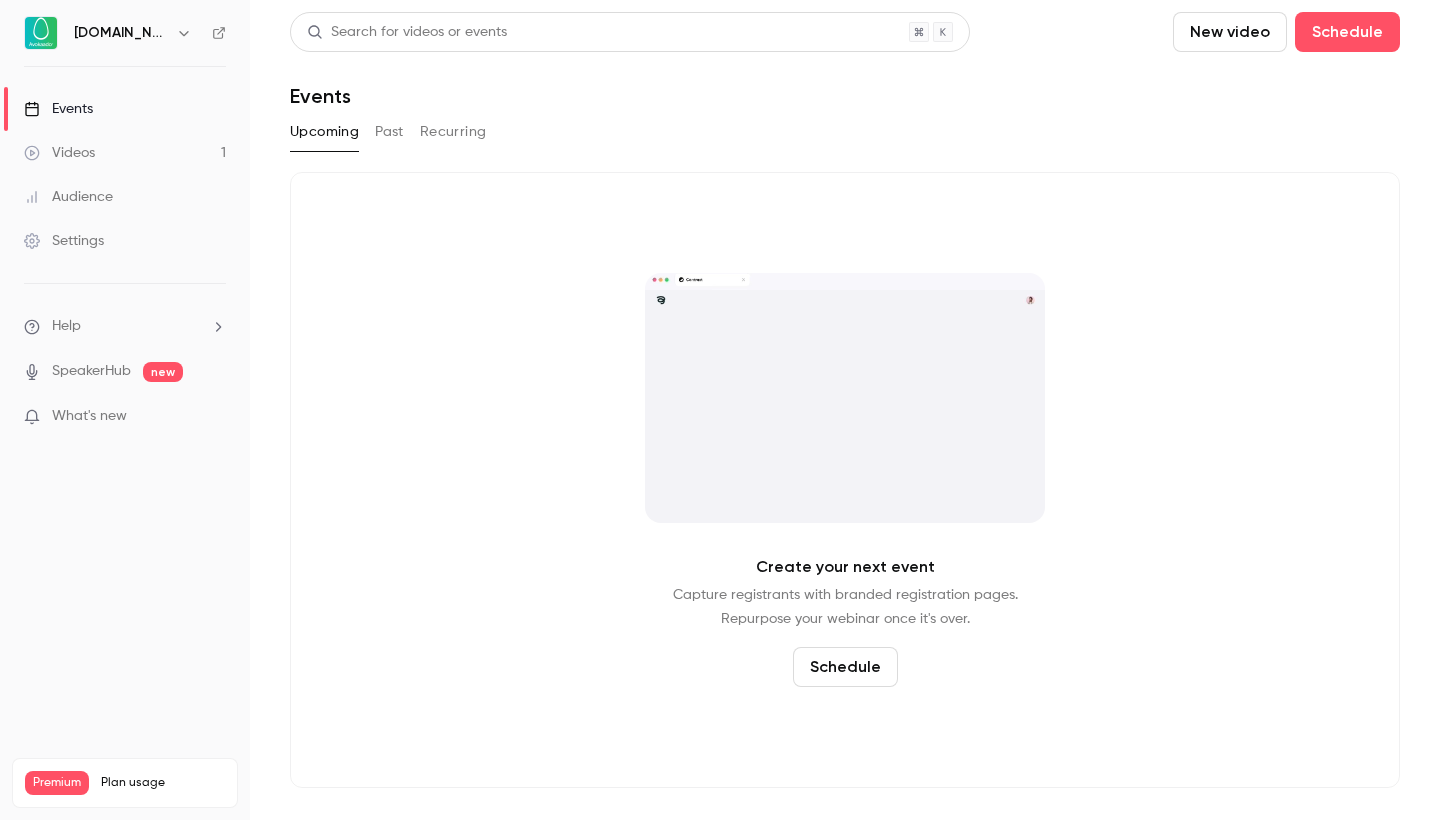 click on "New video" at bounding box center (1230, 32) 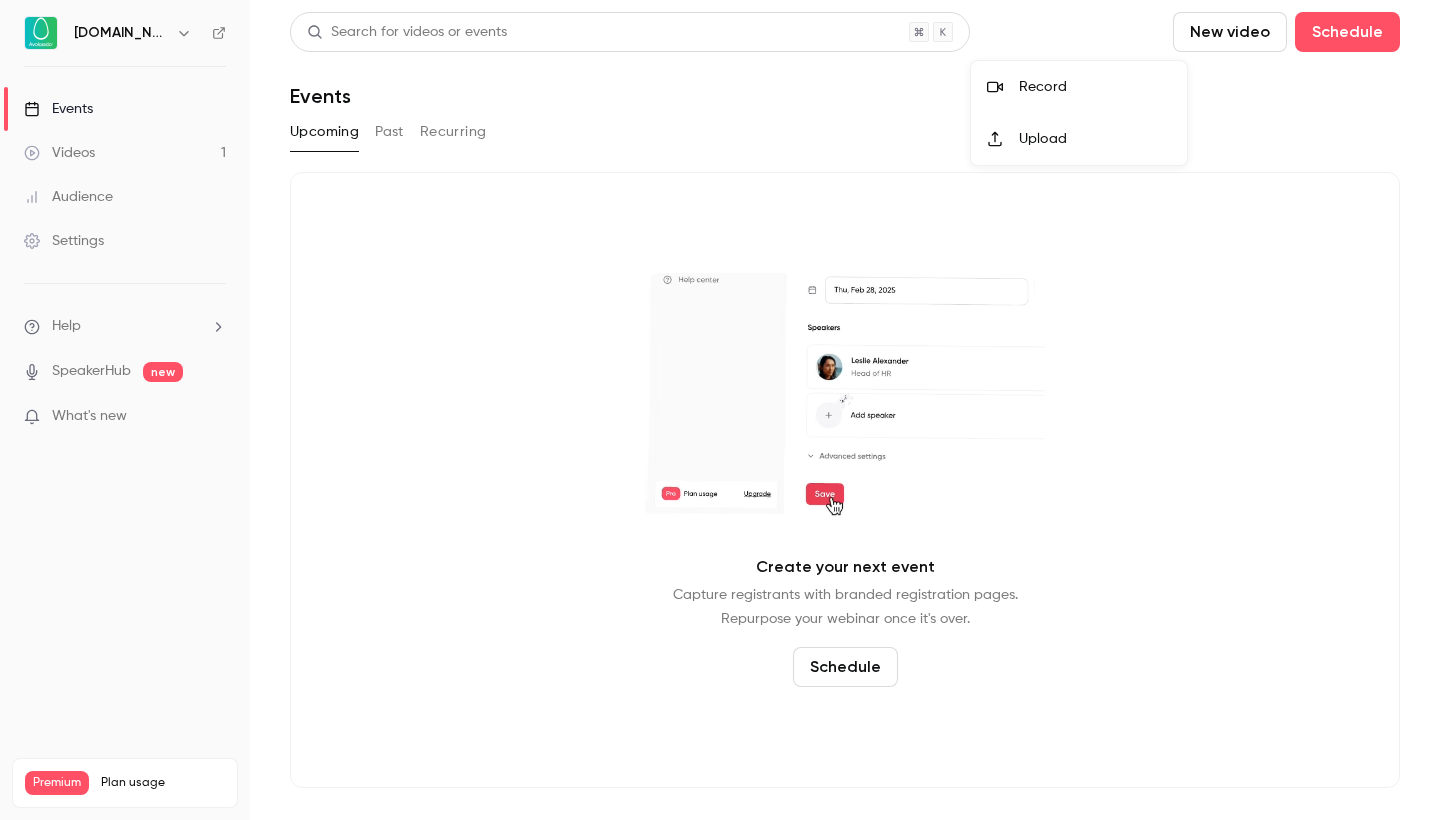 click on "Record" at bounding box center (1095, 87) 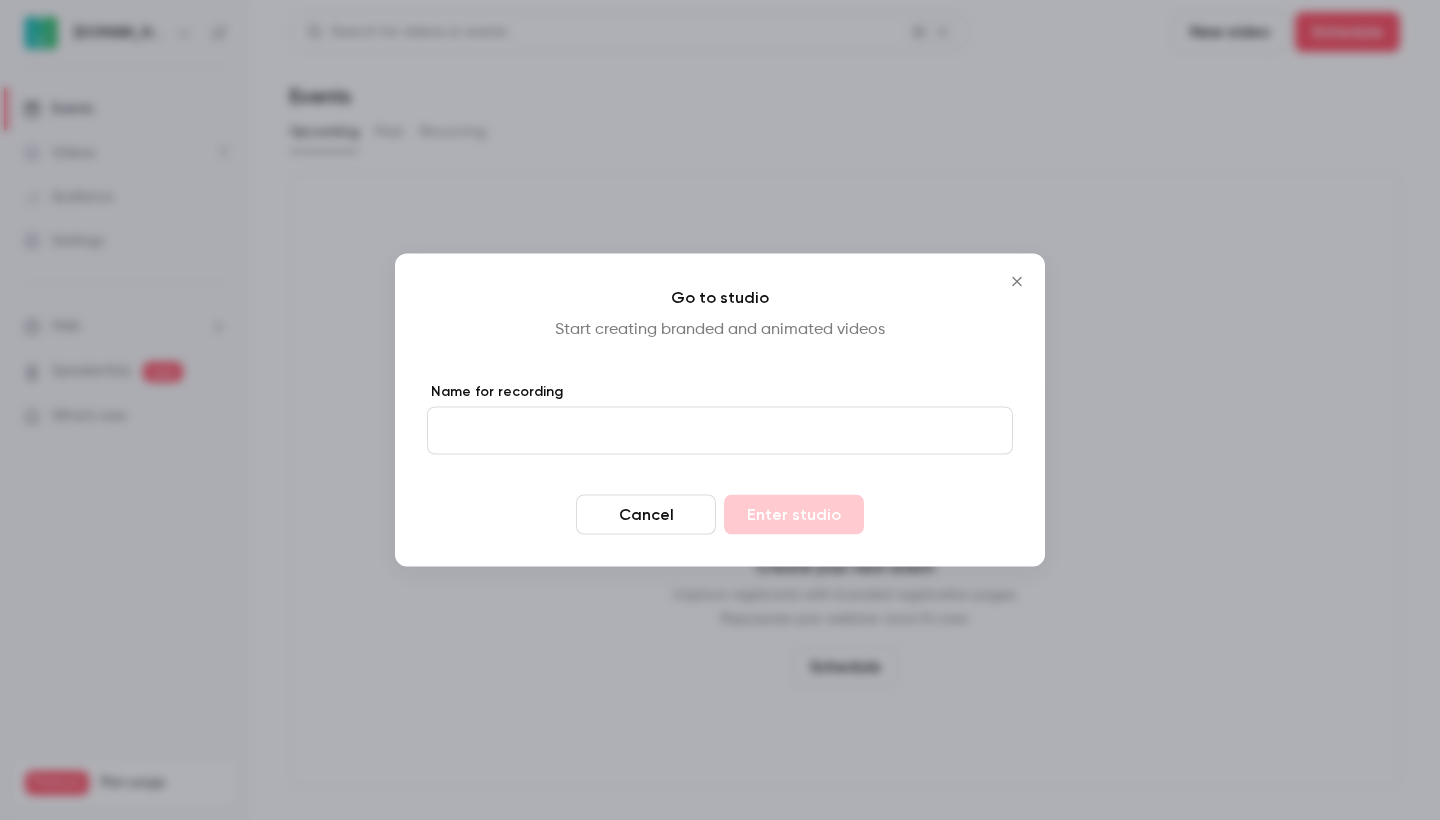 click on "Name for recording" at bounding box center (720, 431) 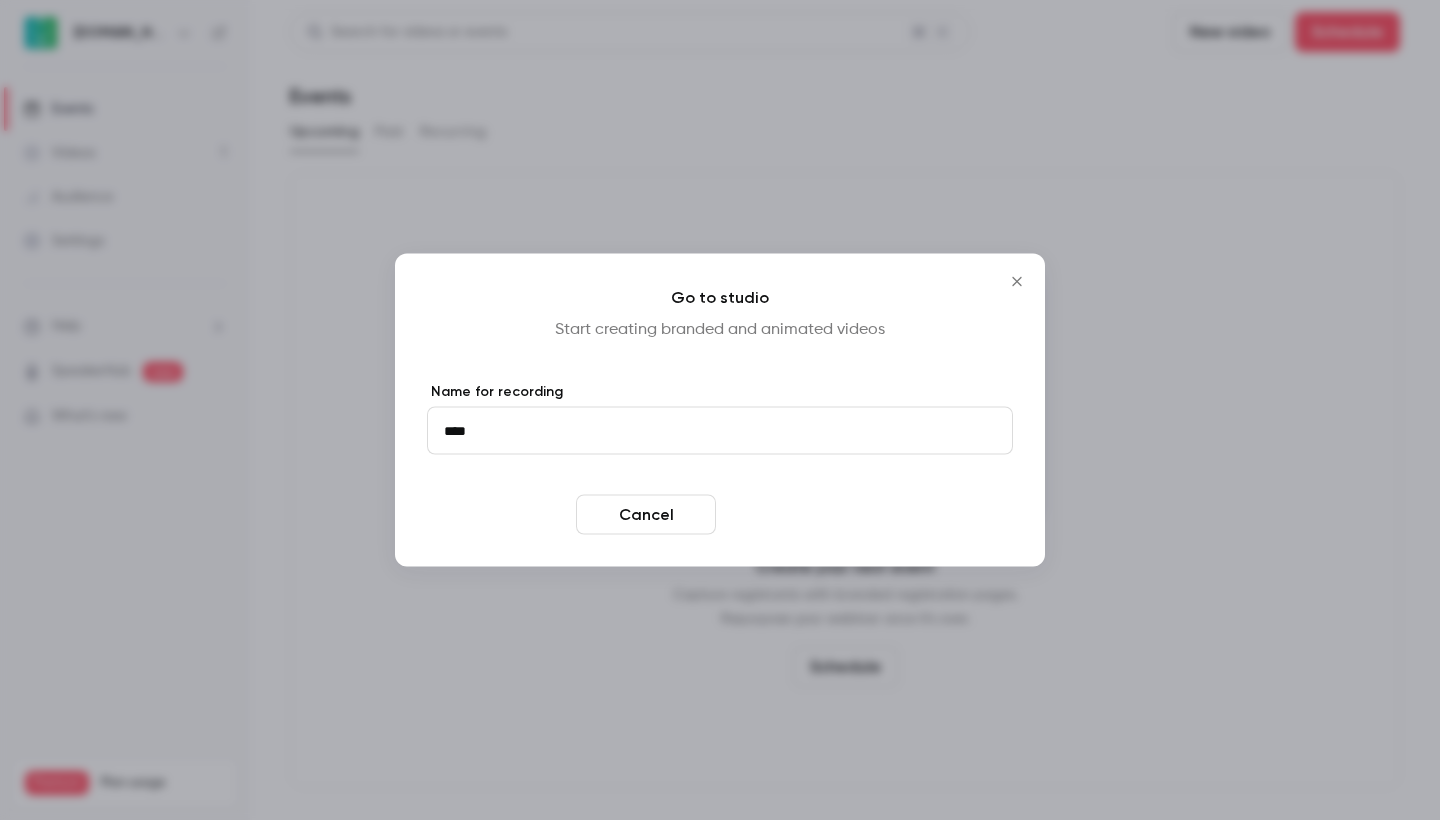 type on "****" 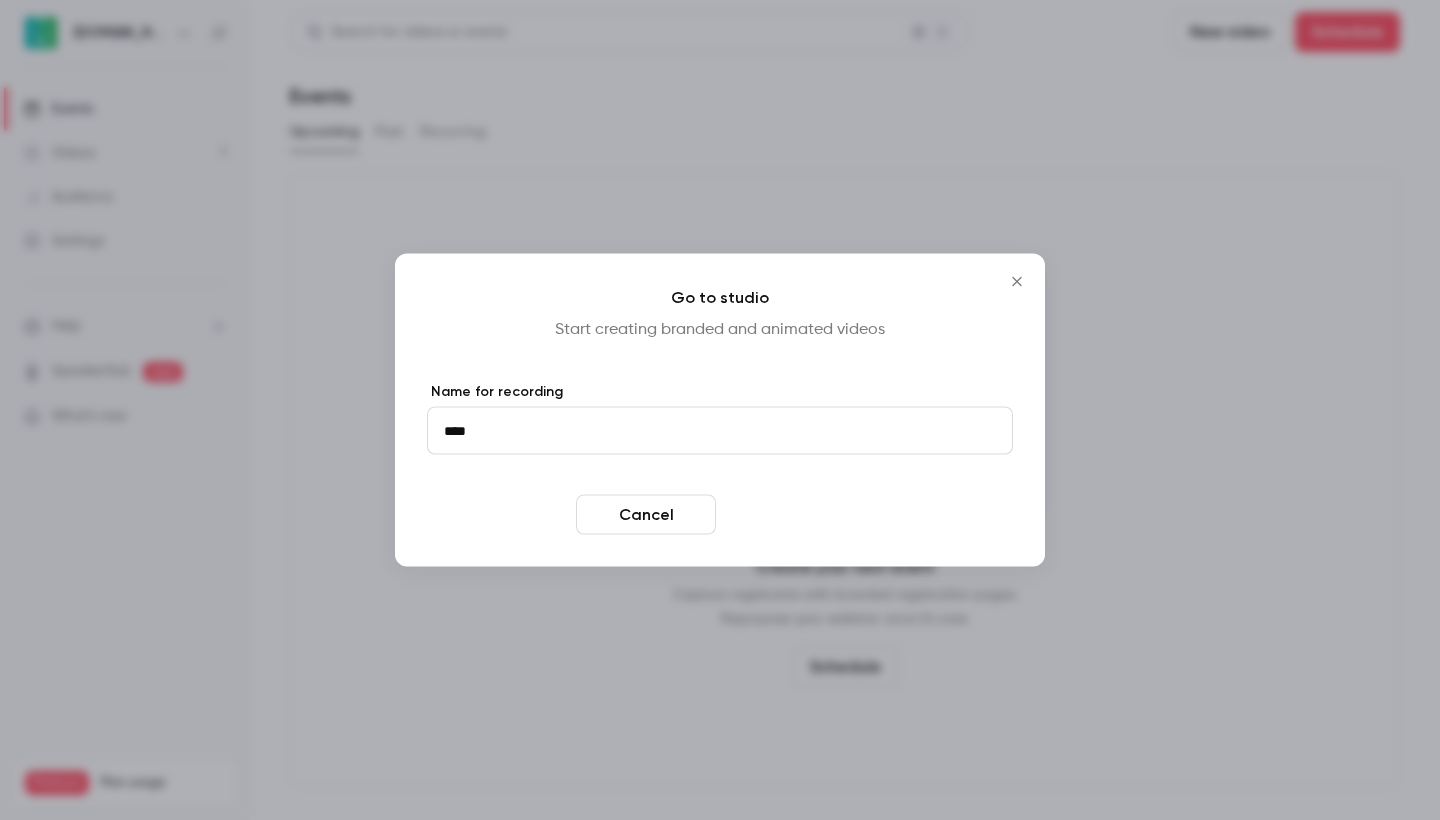 click on "Enter studio" at bounding box center [794, 515] 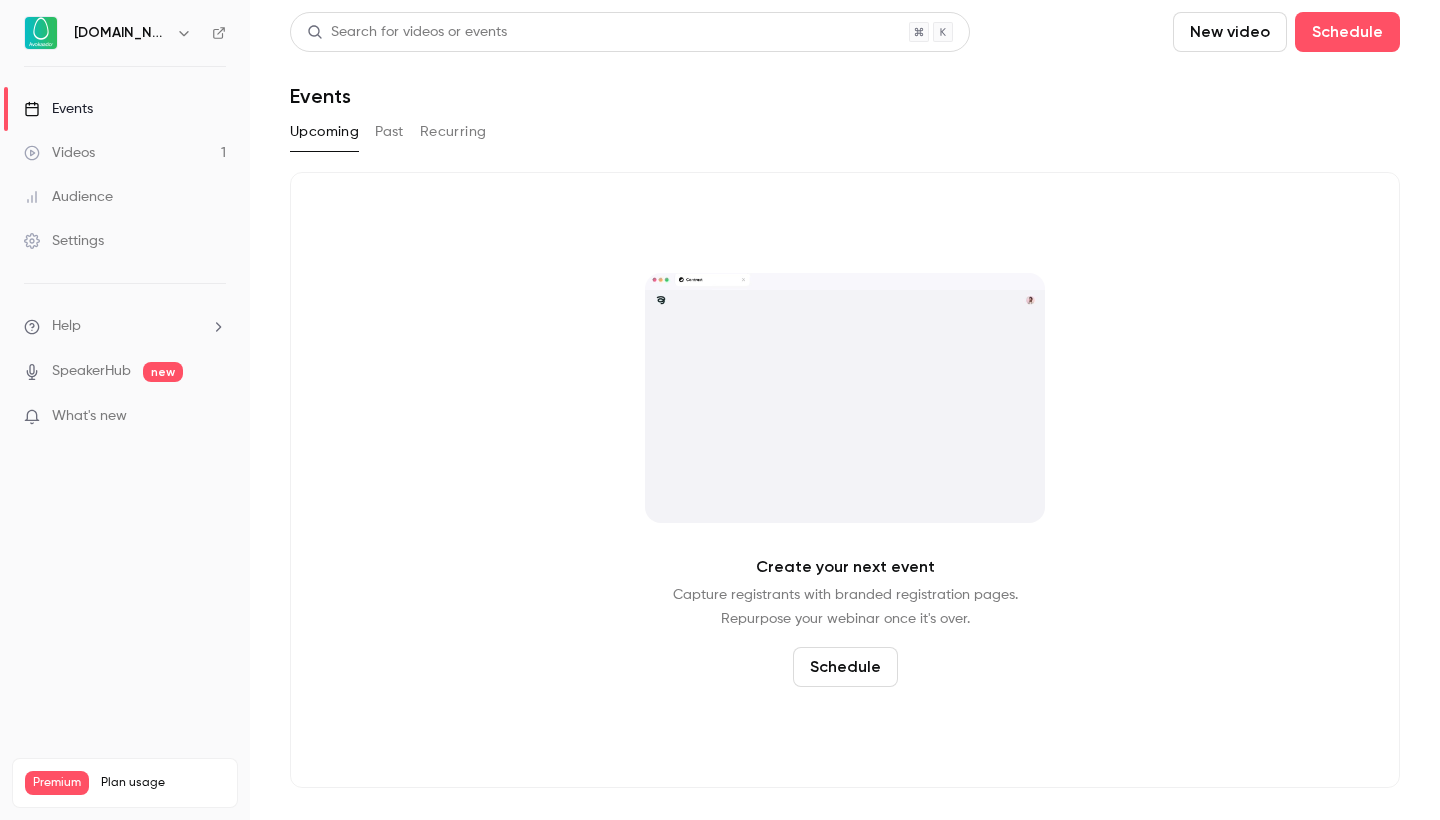 click on "Schedule" at bounding box center [845, 667] 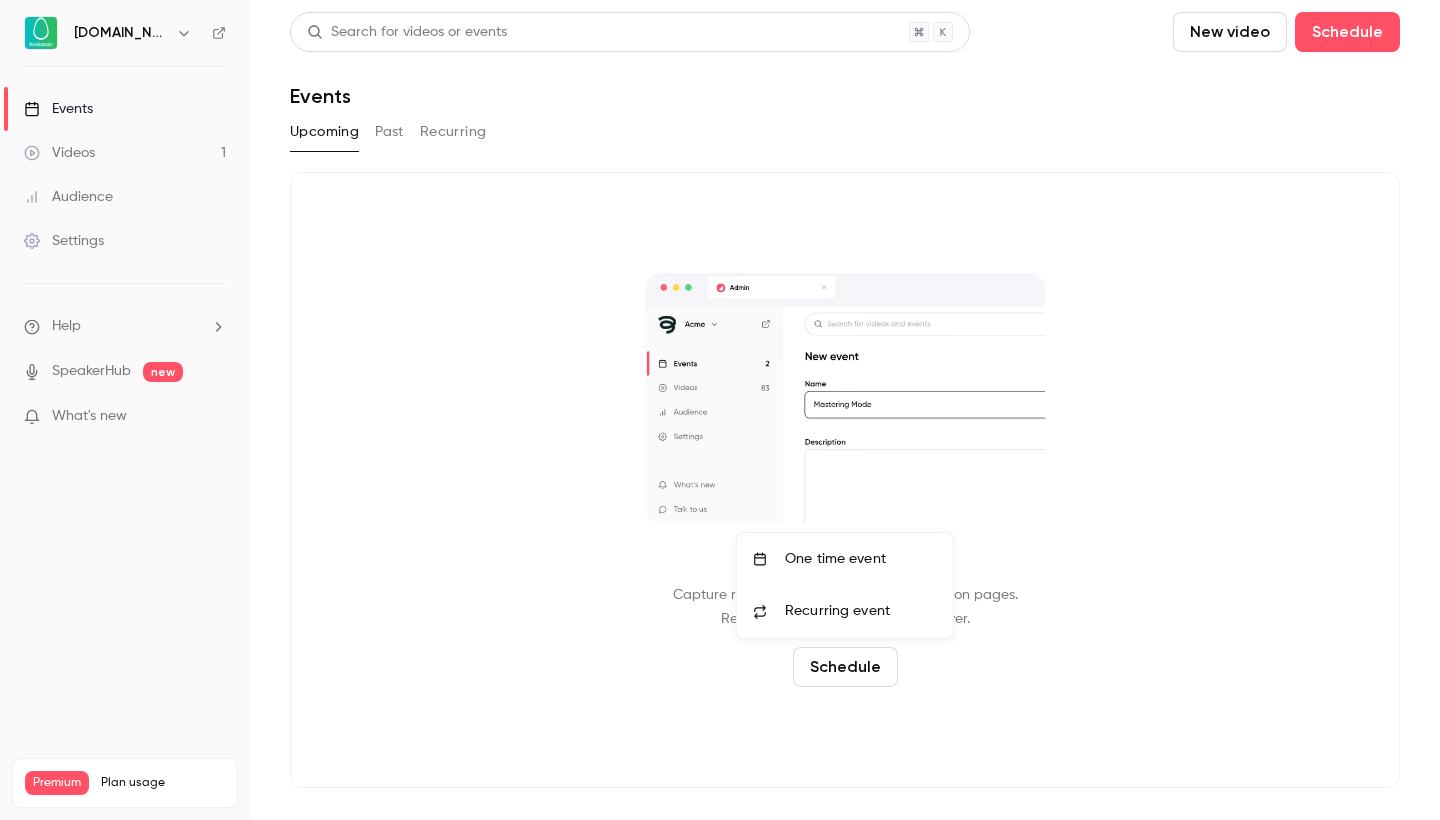 click on "One time event" at bounding box center [861, 559] 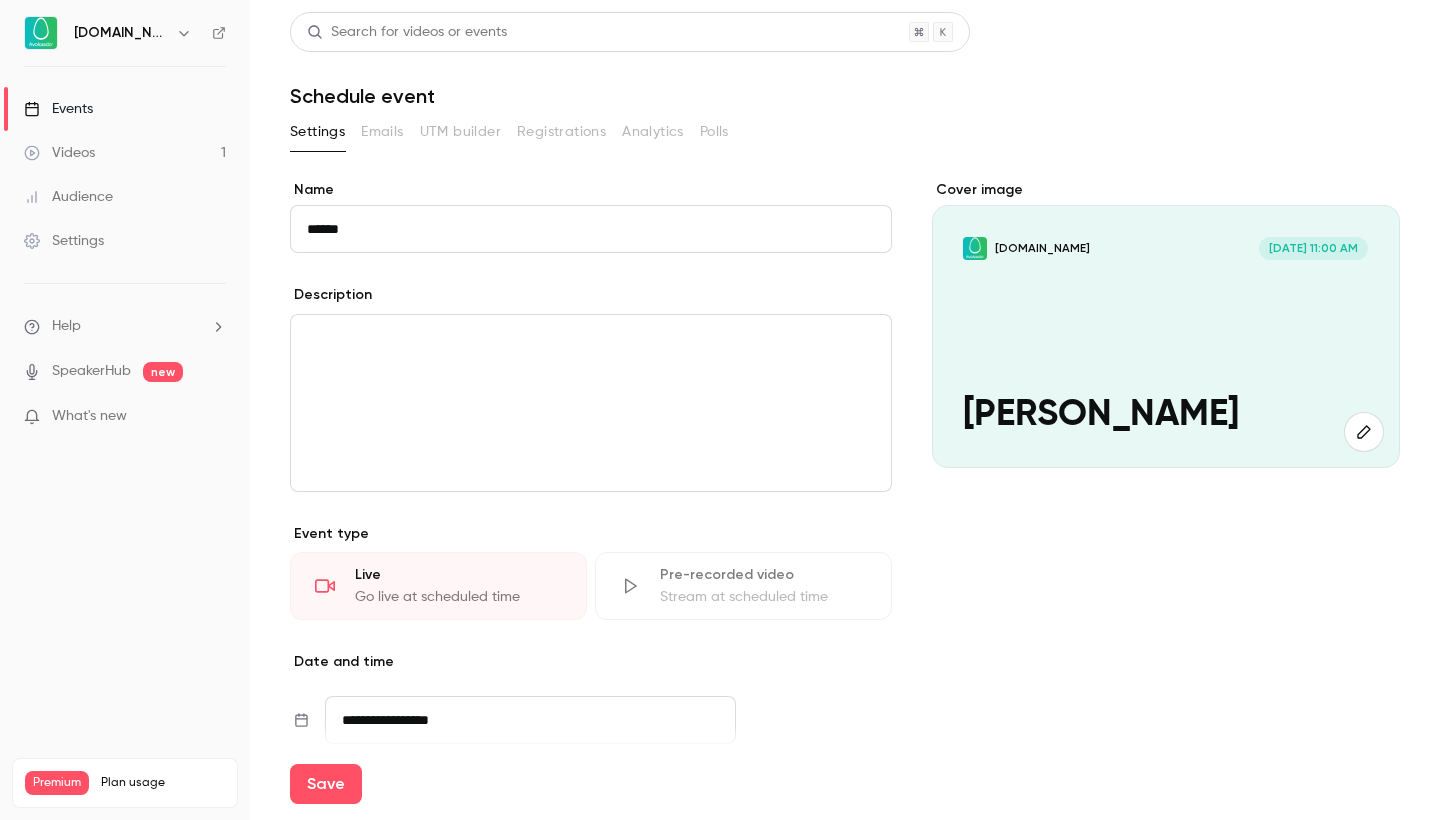 type on "**********" 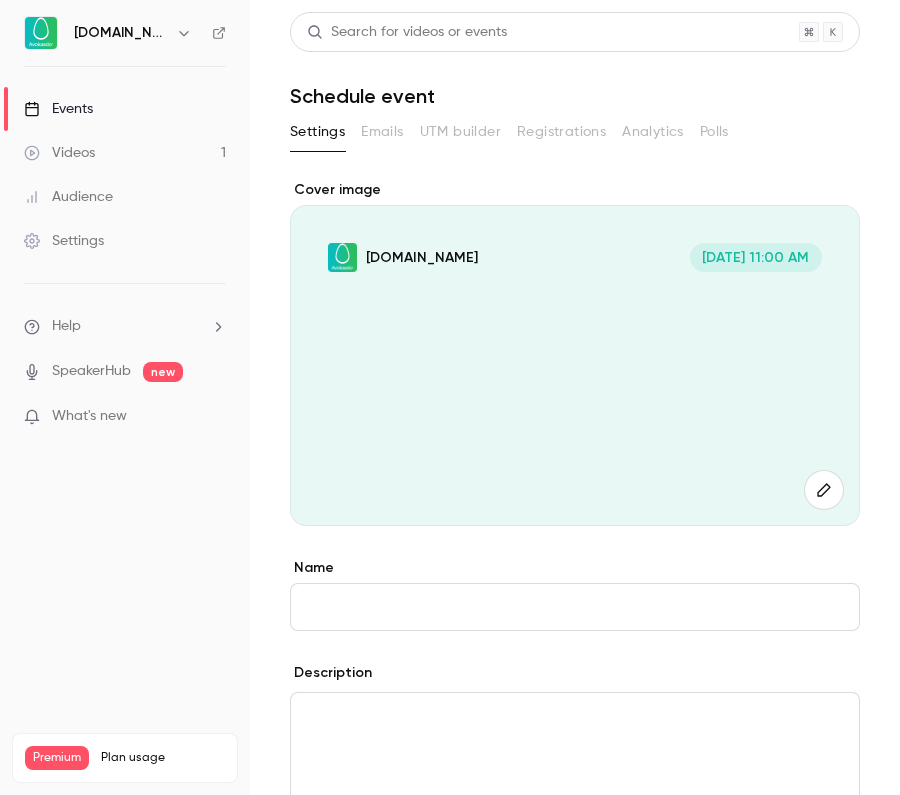 paste on "**********" 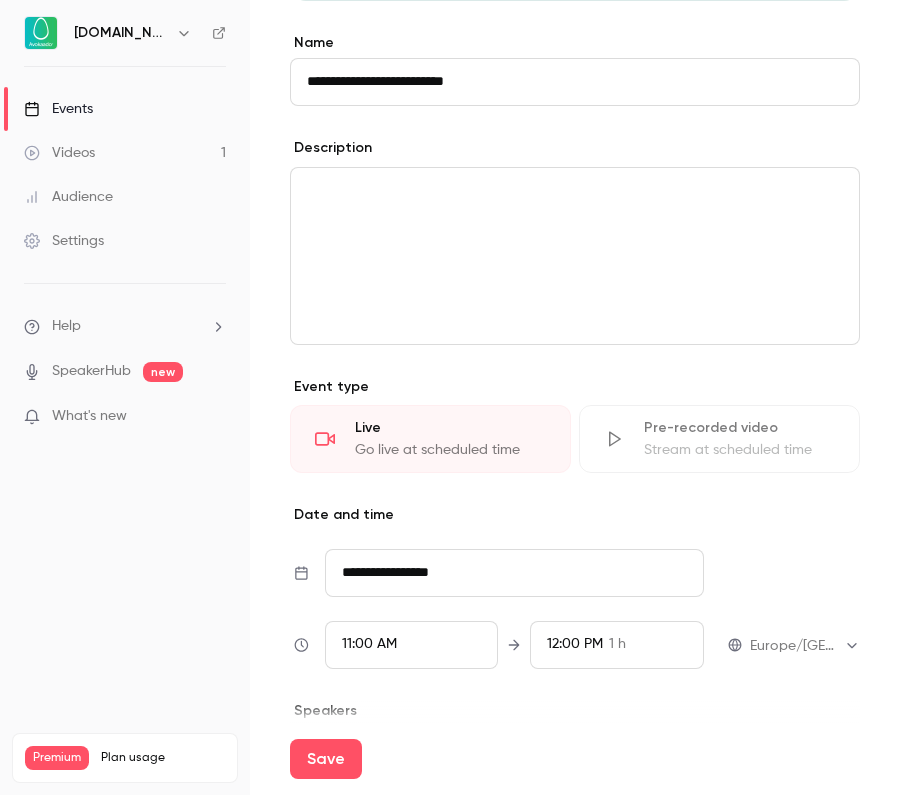 scroll, scrollTop: 587, scrollLeft: 0, axis: vertical 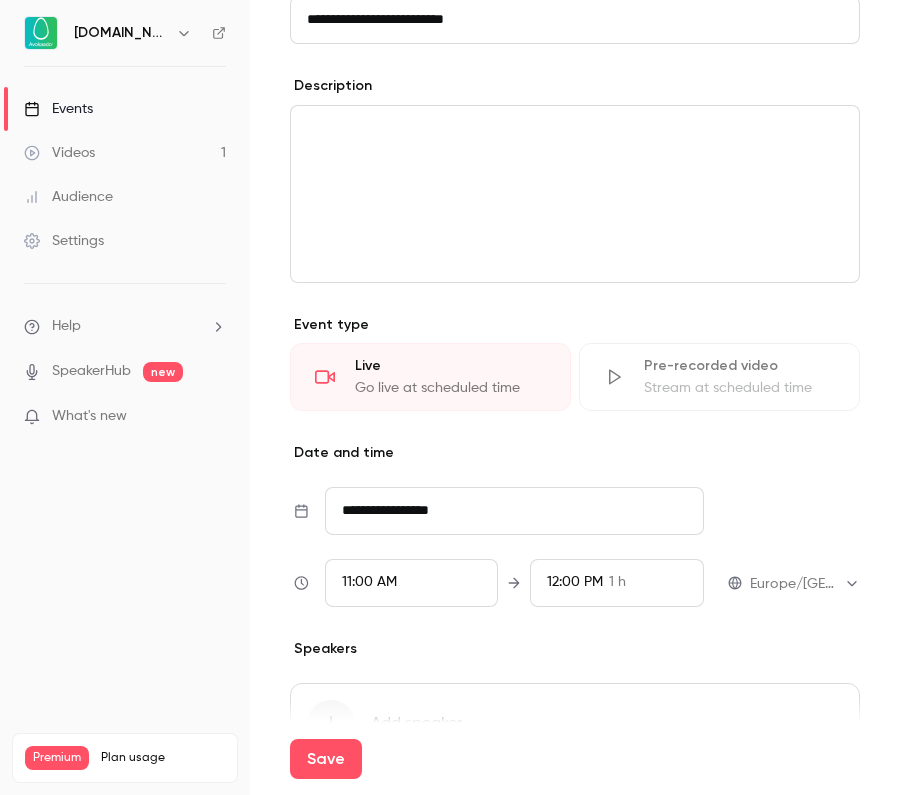 type on "**********" 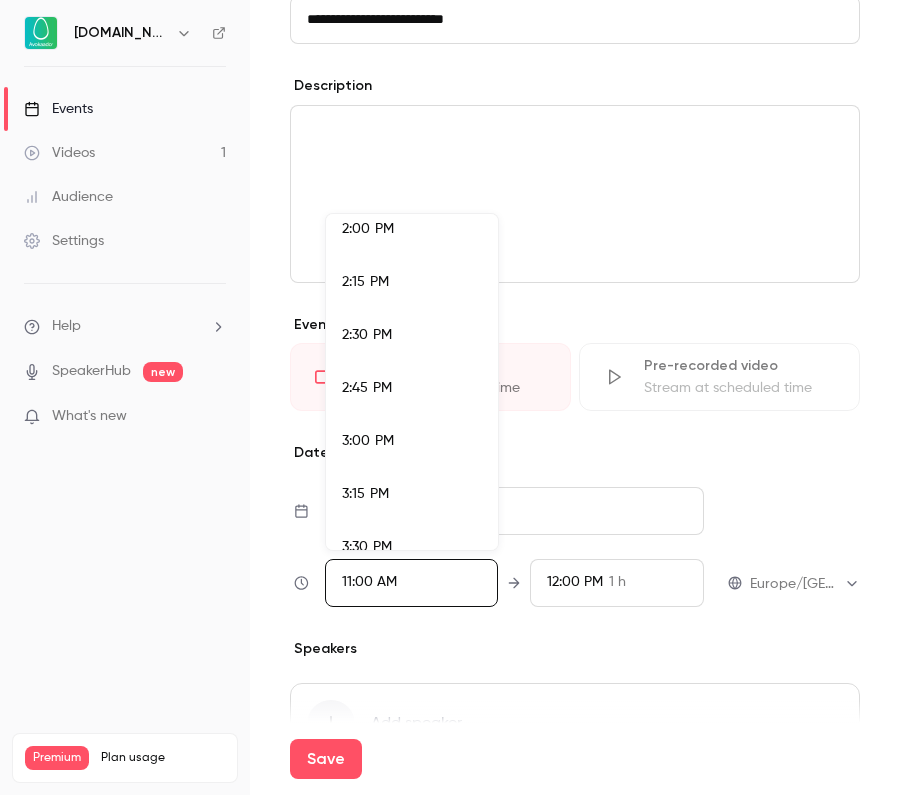 scroll, scrollTop: 3054, scrollLeft: 0, axis: vertical 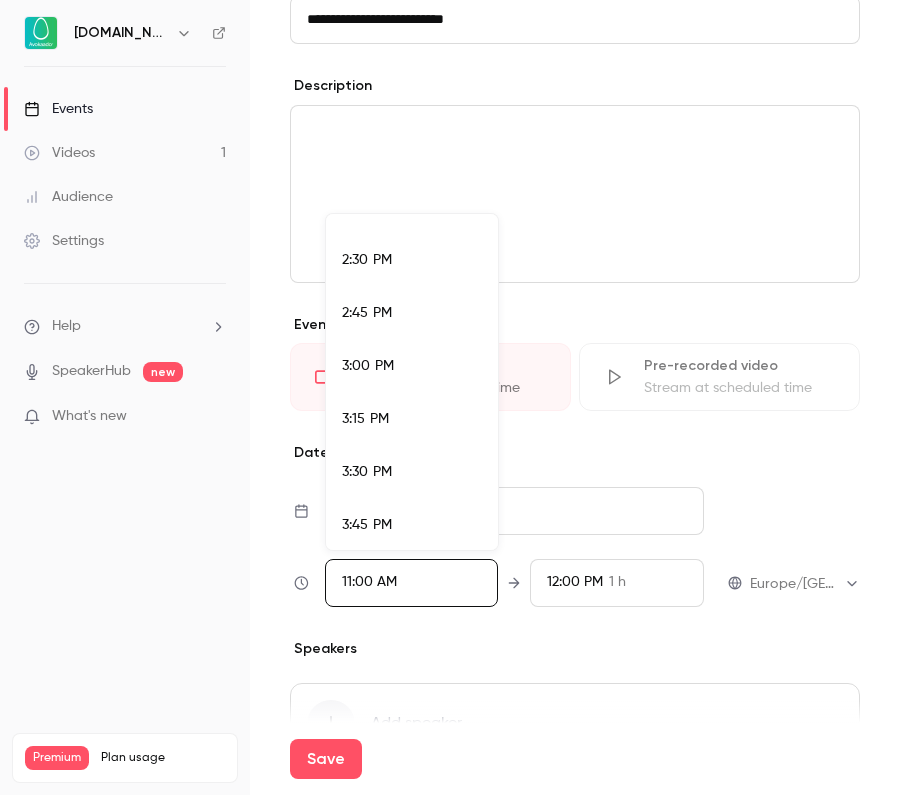 click on "3:00 PM" at bounding box center (412, 366) 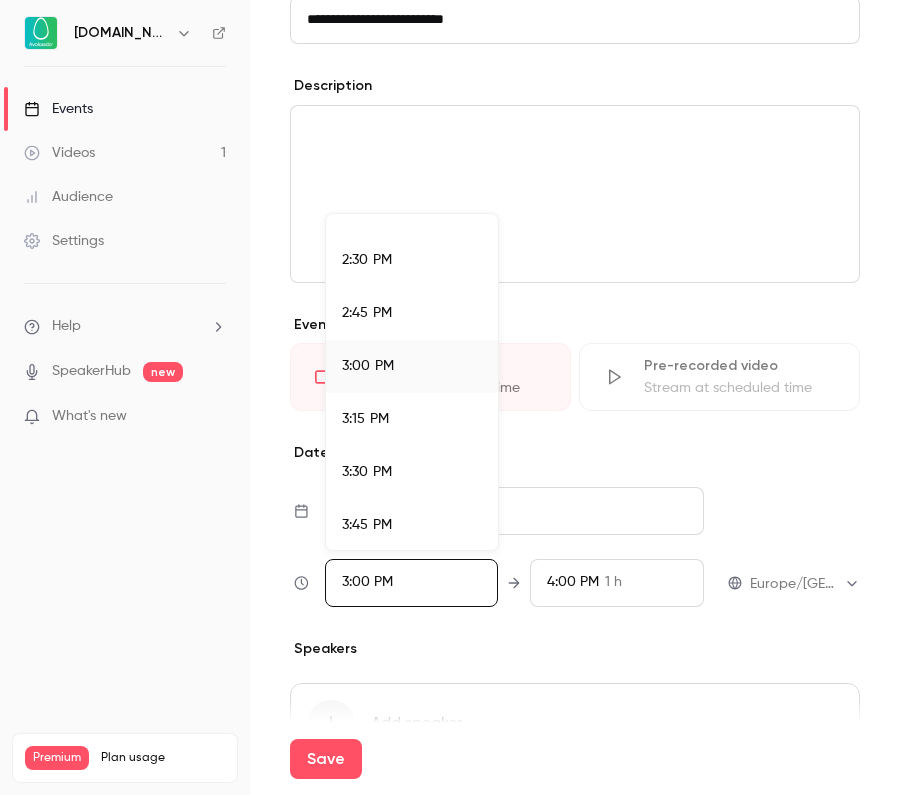 click at bounding box center [450, 397] 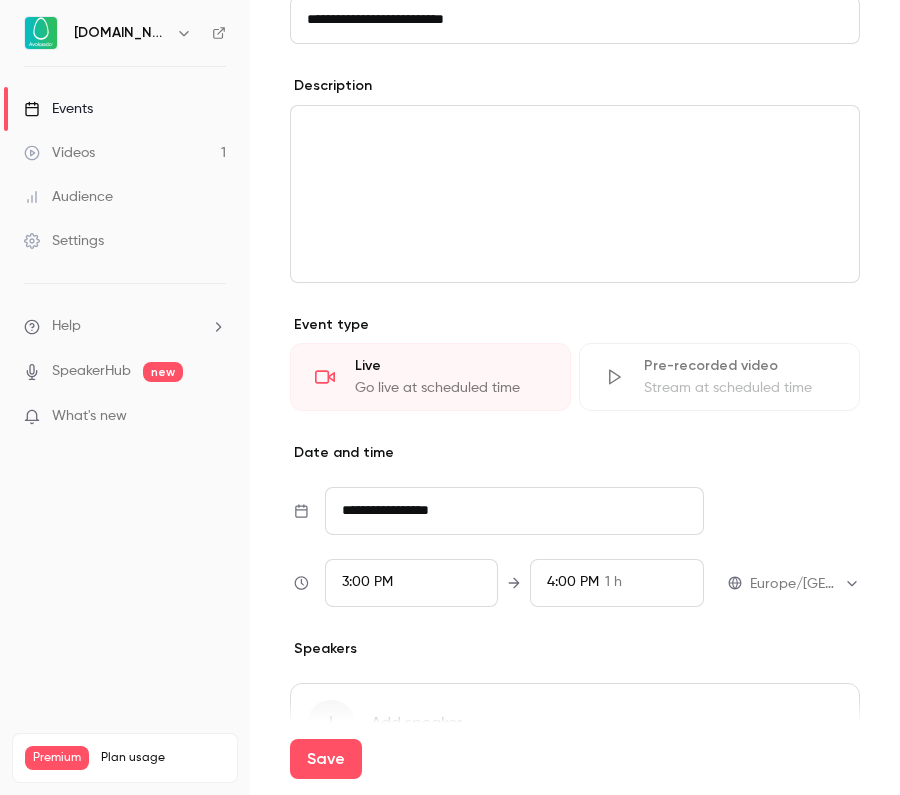 click on "4:00 PM" at bounding box center (573, 582) 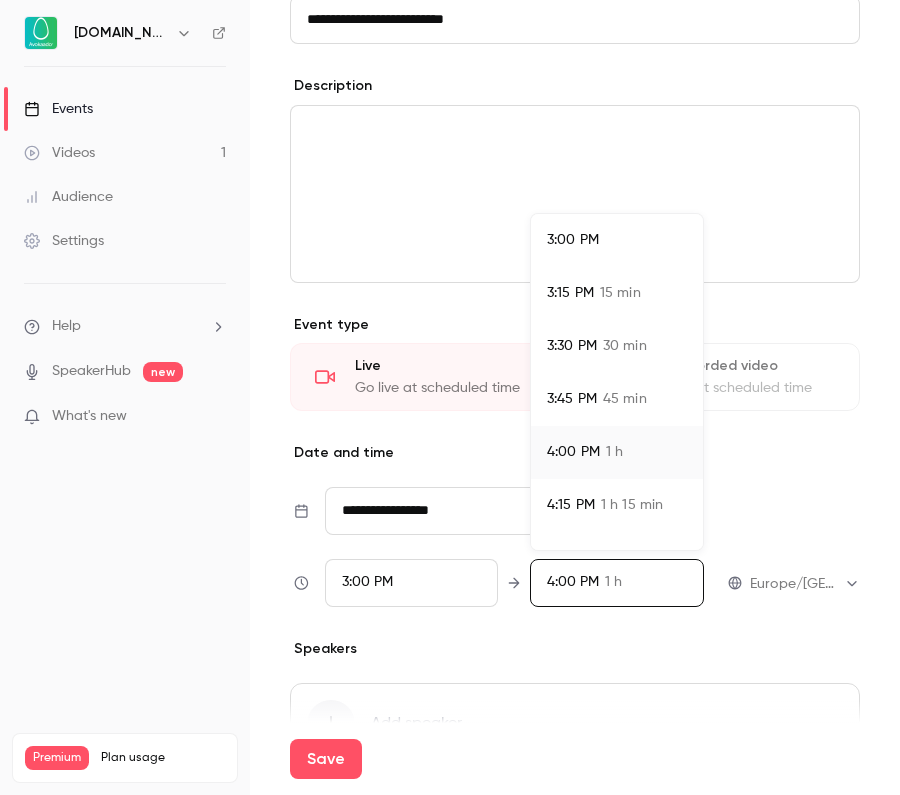 click on "3:30 PM 30 min" at bounding box center (617, 346) 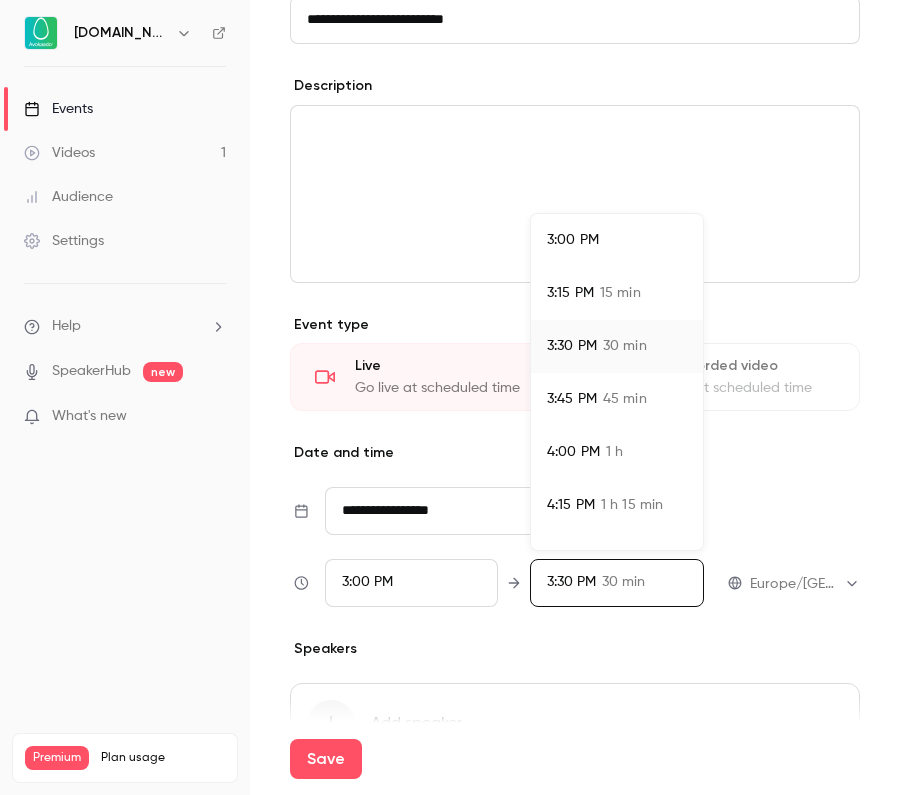 click at bounding box center (450, 397) 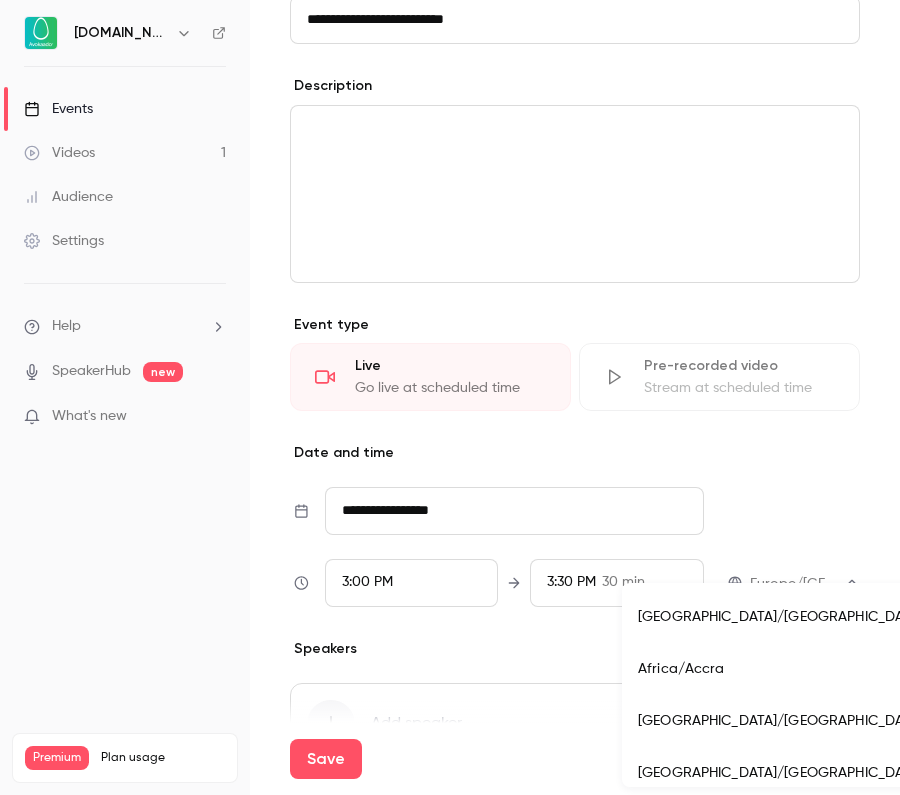 click on "**********" at bounding box center (450, 397) 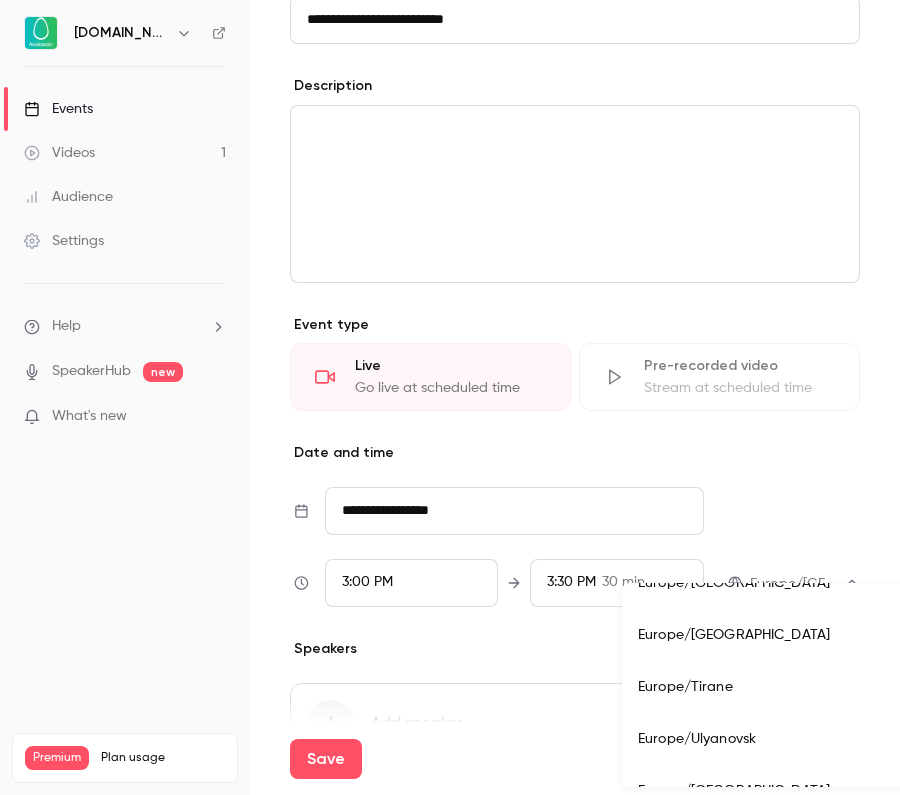 scroll, scrollTop: 18586, scrollLeft: 0, axis: vertical 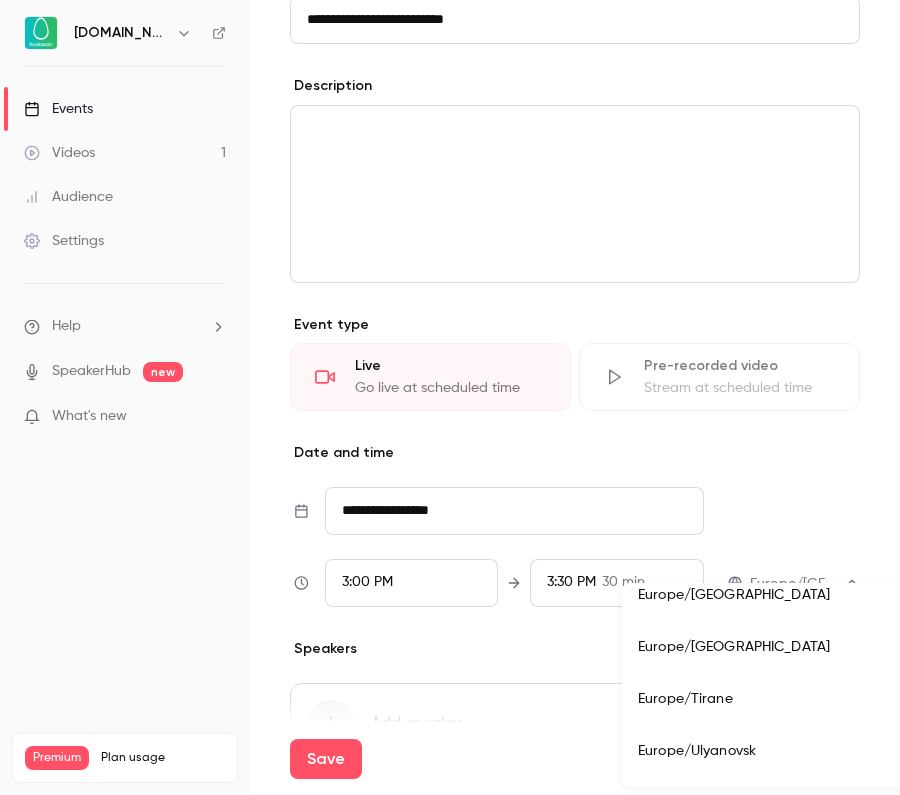 click on "Europe/[GEOGRAPHIC_DATA]" at bounding box center (906, 647) 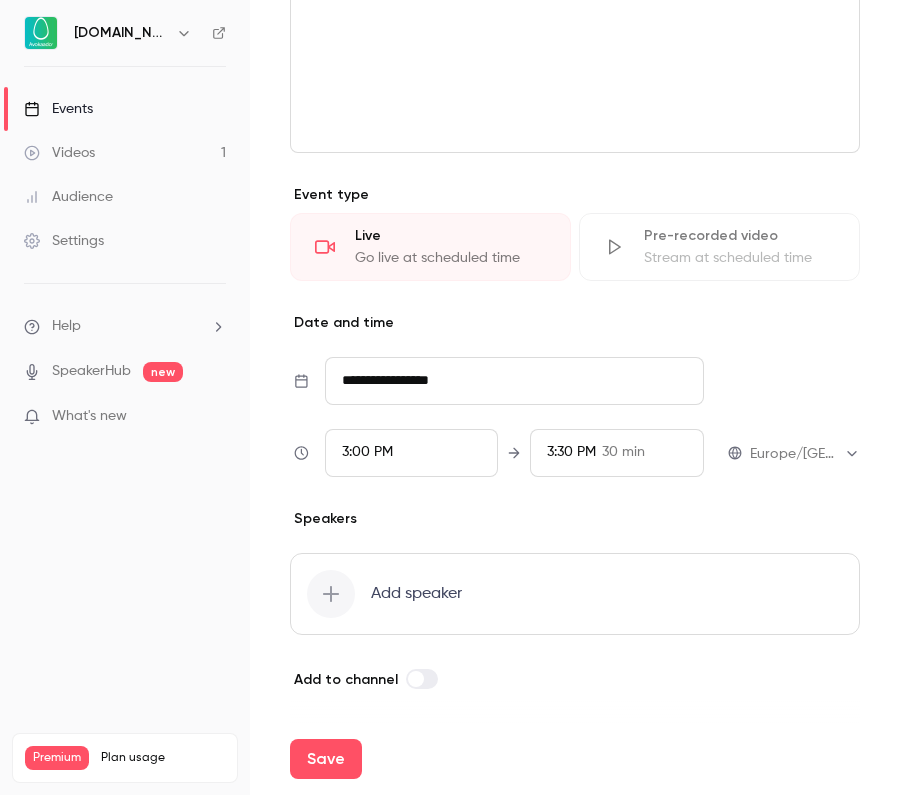 scroll, scrollTop: 717, scrollLeft: 0, axis: vertical 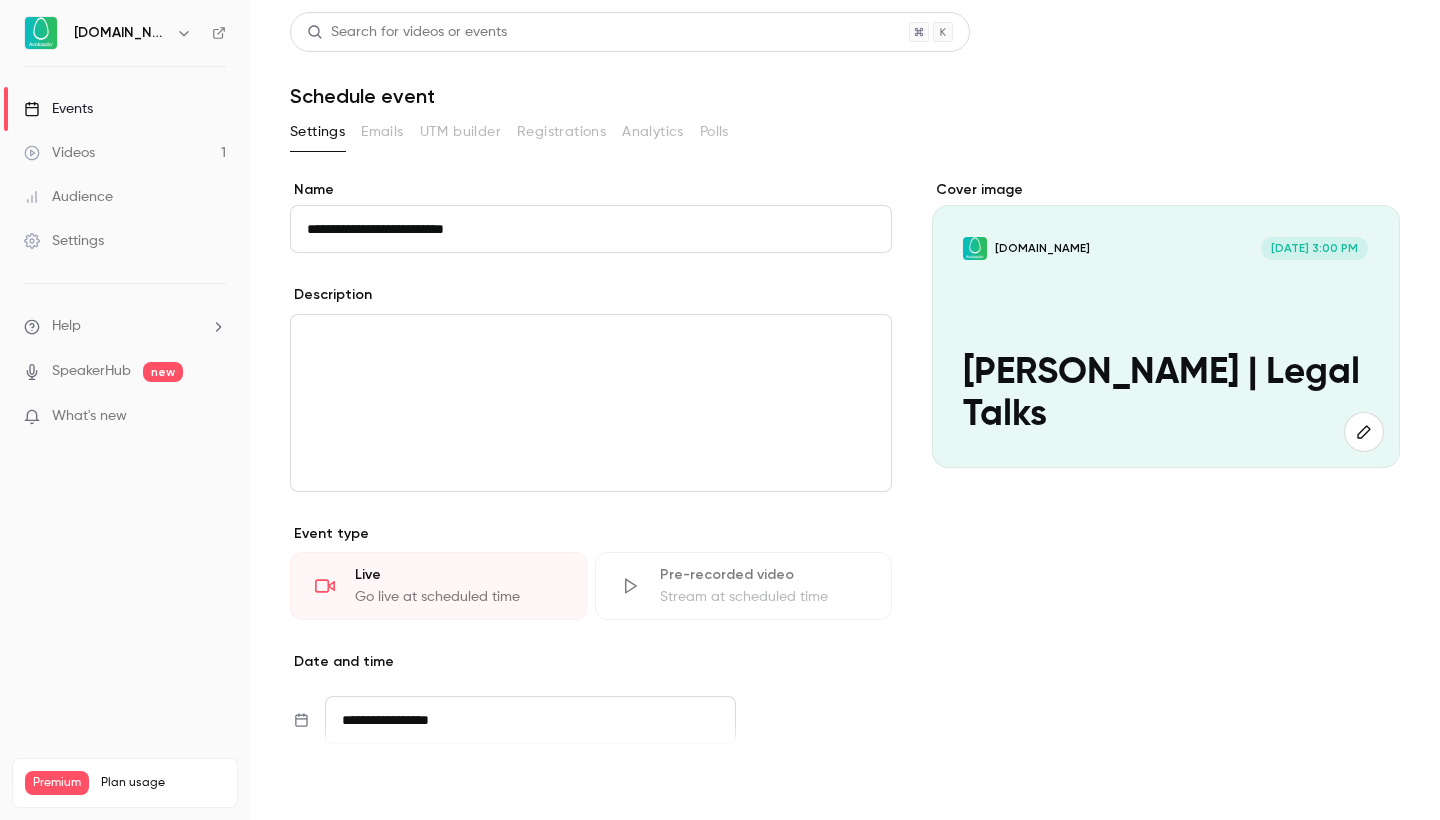 click on "Save" at bounding box center [326, 784] 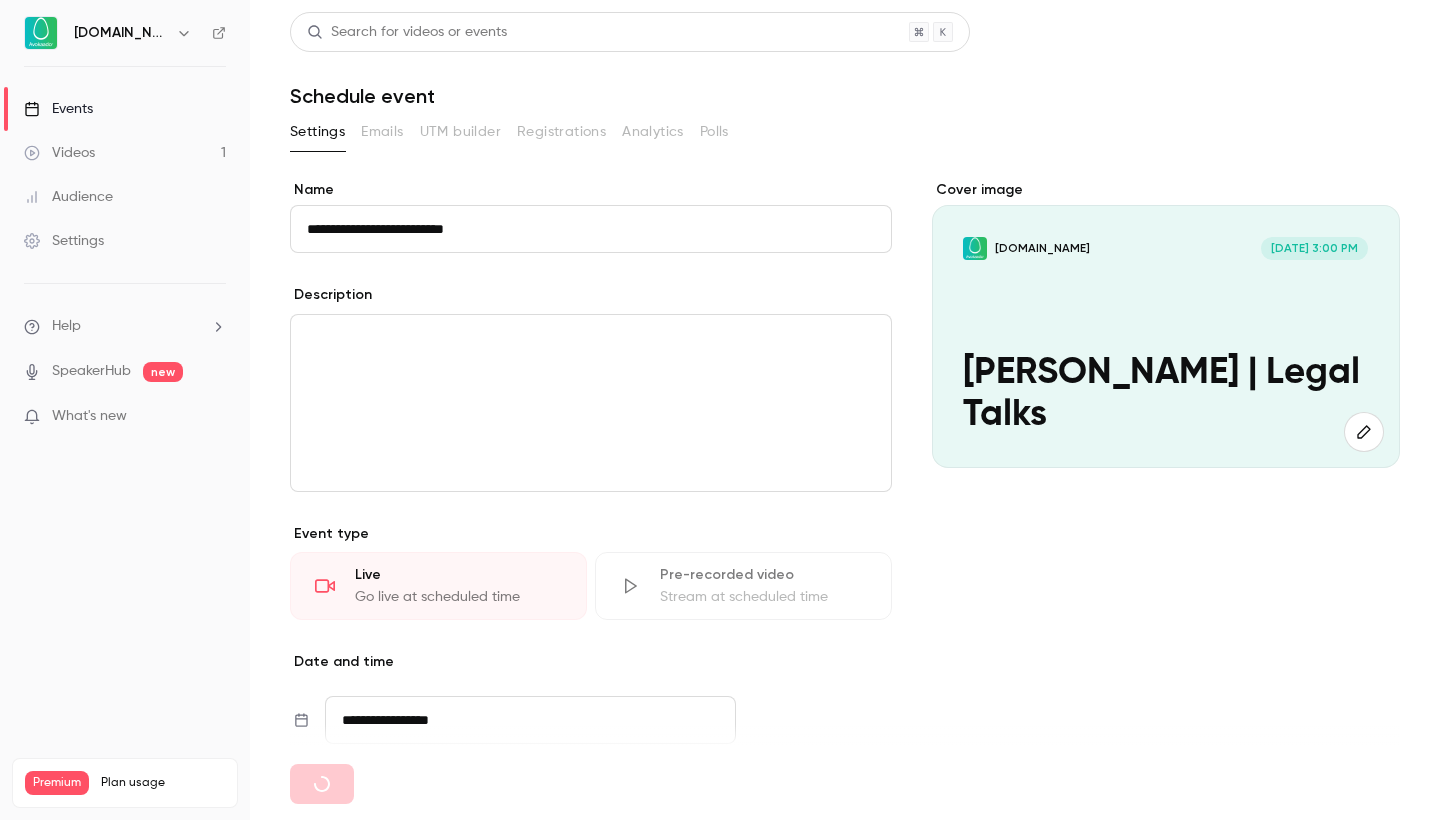 type 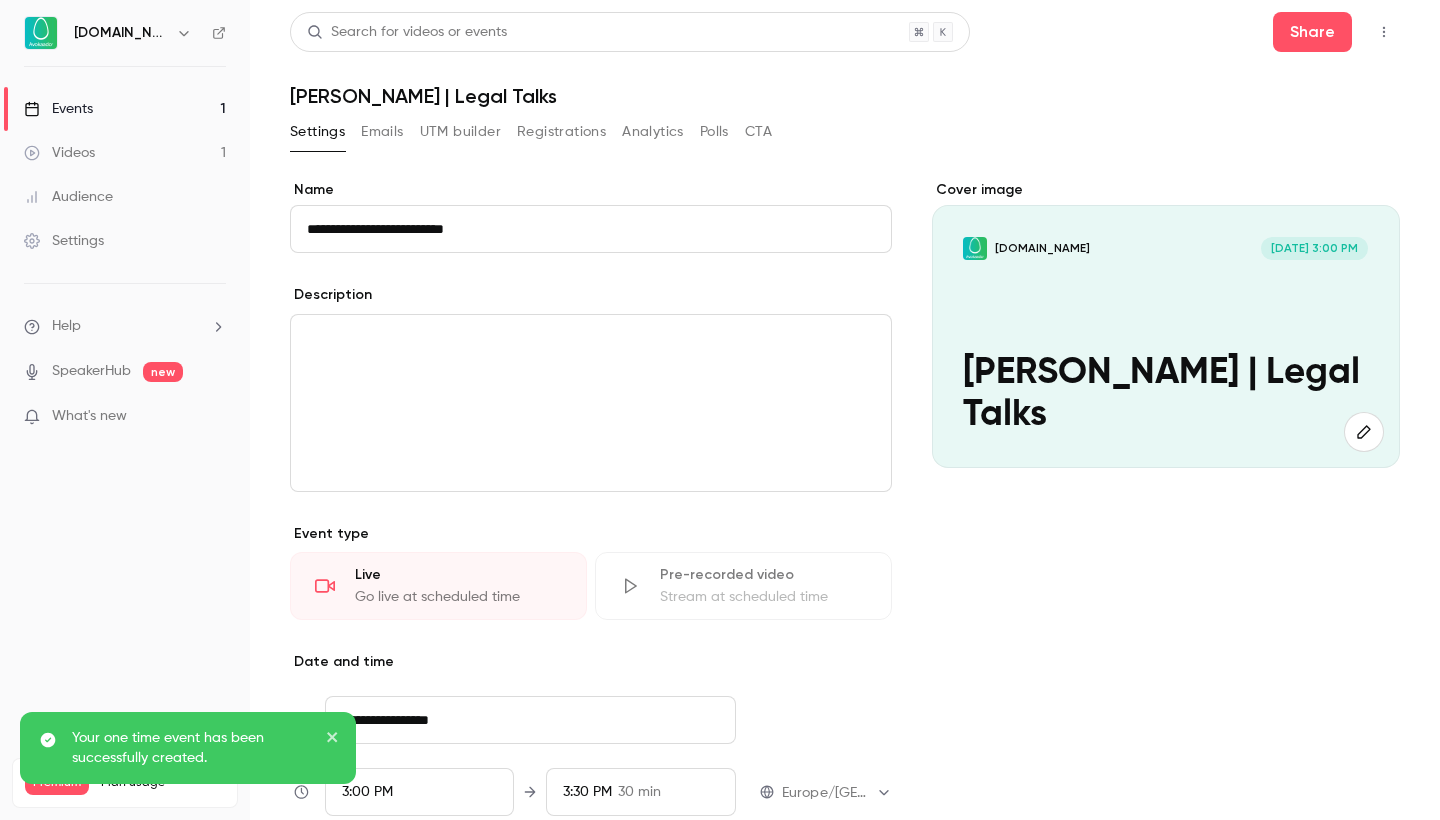 click on "Events 1" at bounding box center [125, 109] 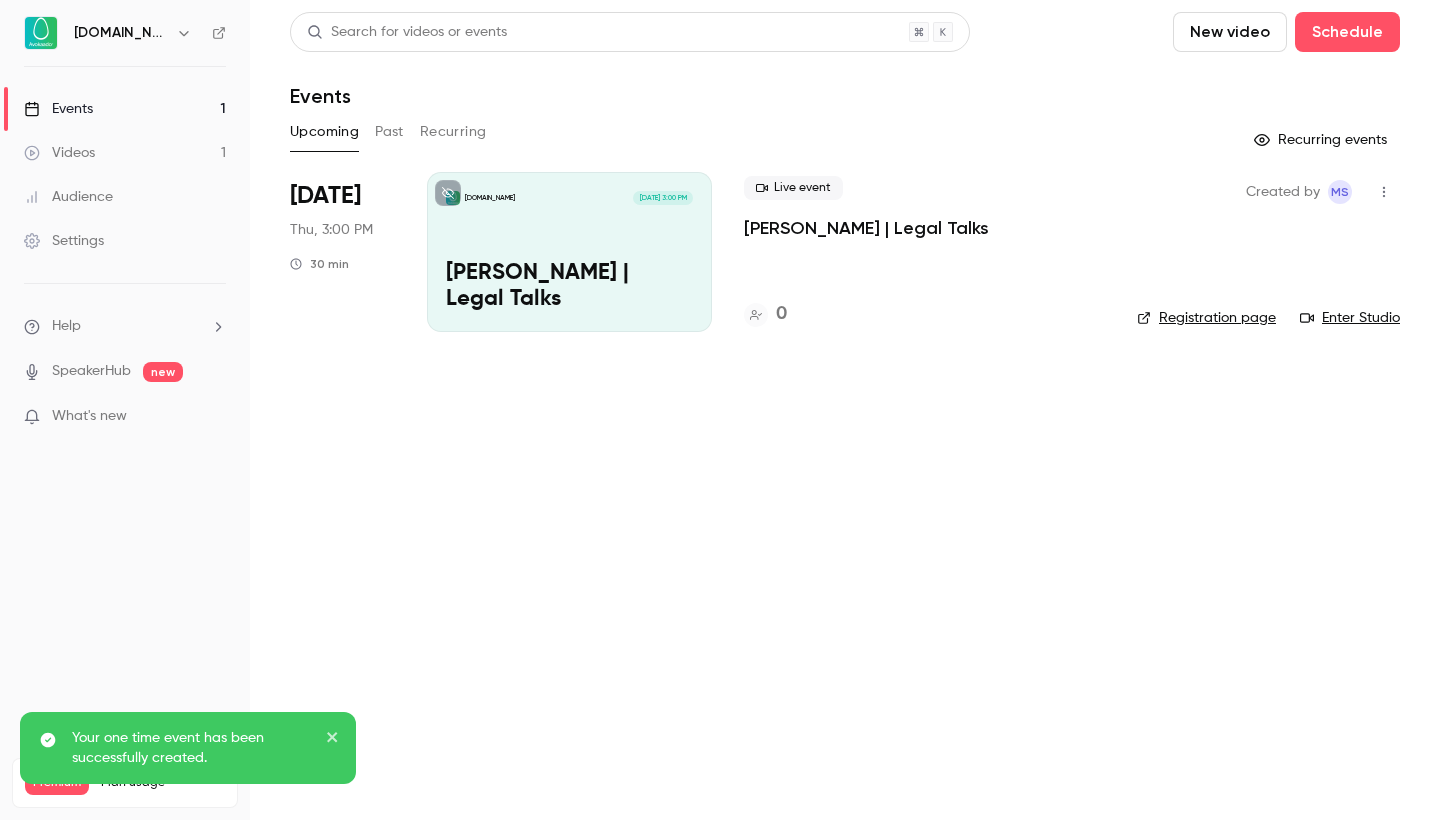 click 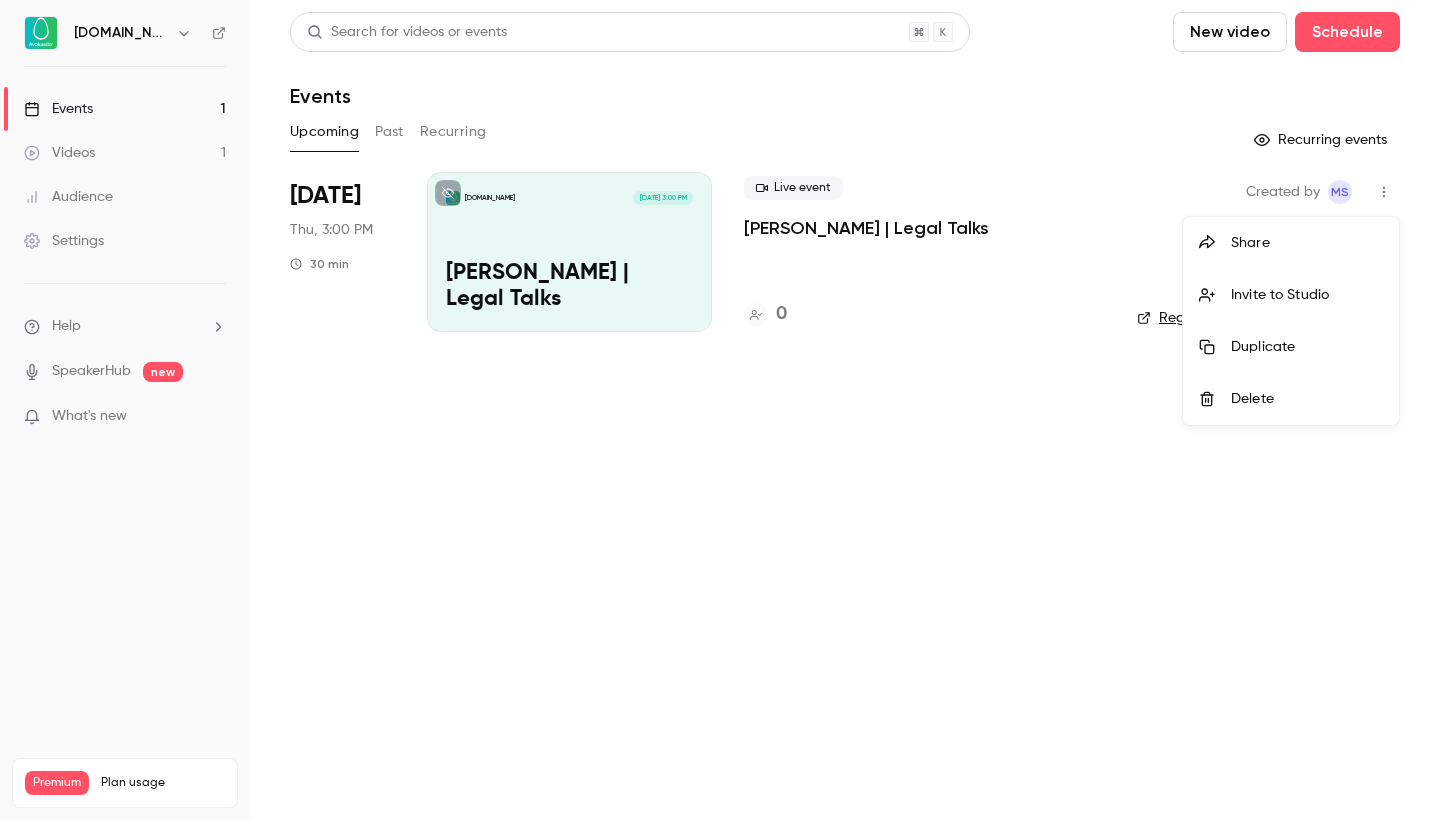 click on "Share" at bounding box center [1307, 243] 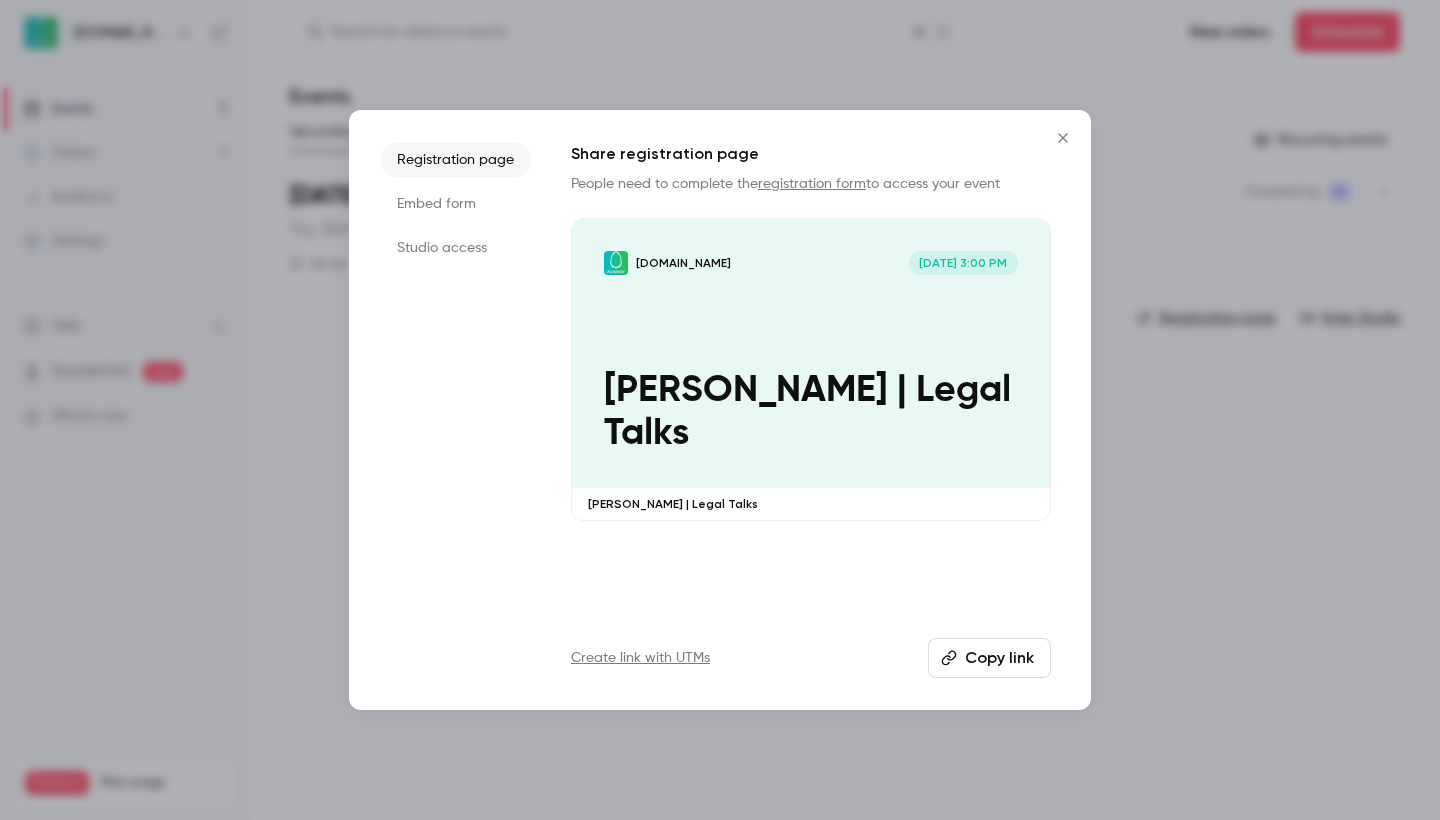 click at bounding box center [1063, 138] 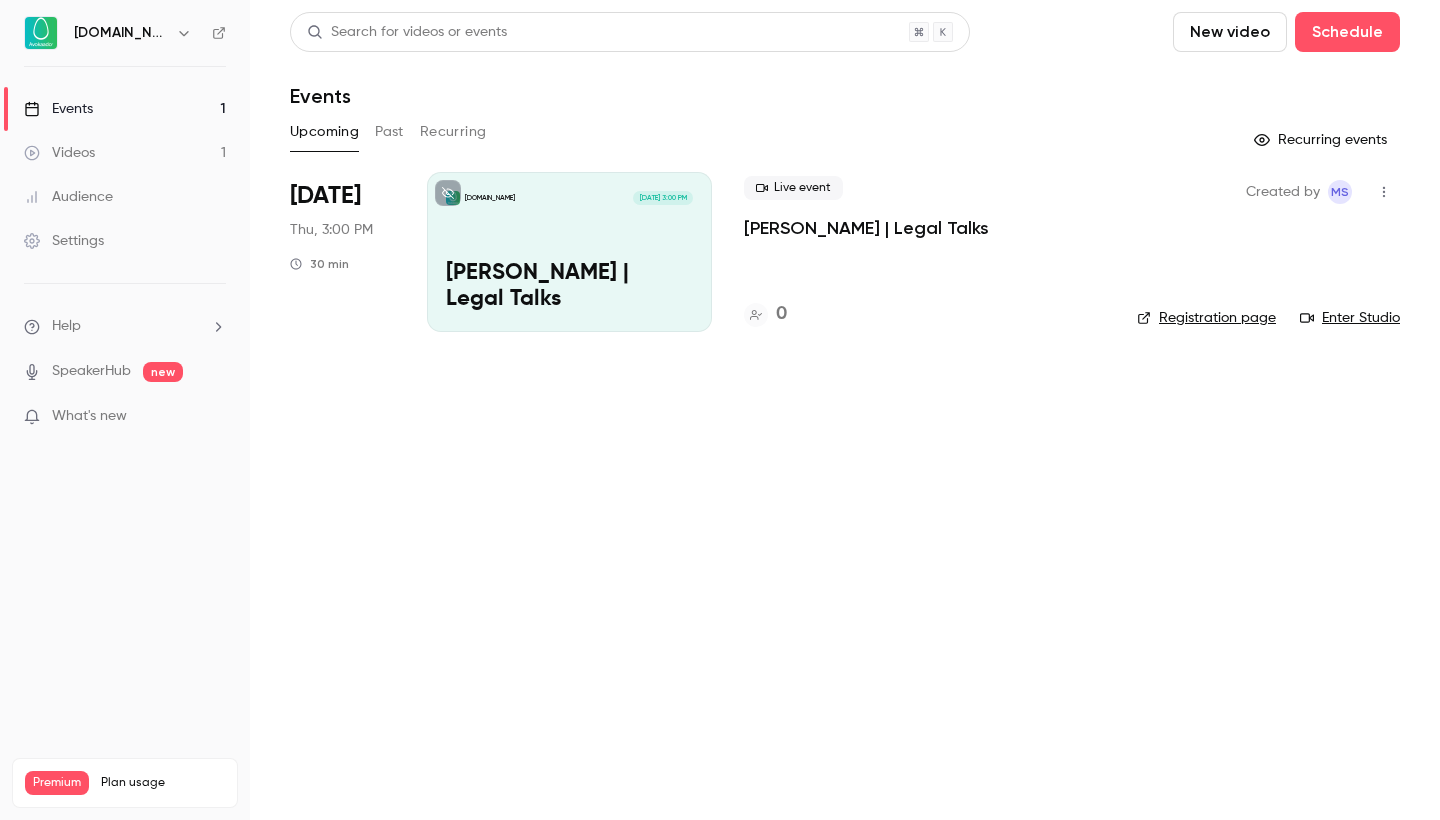click 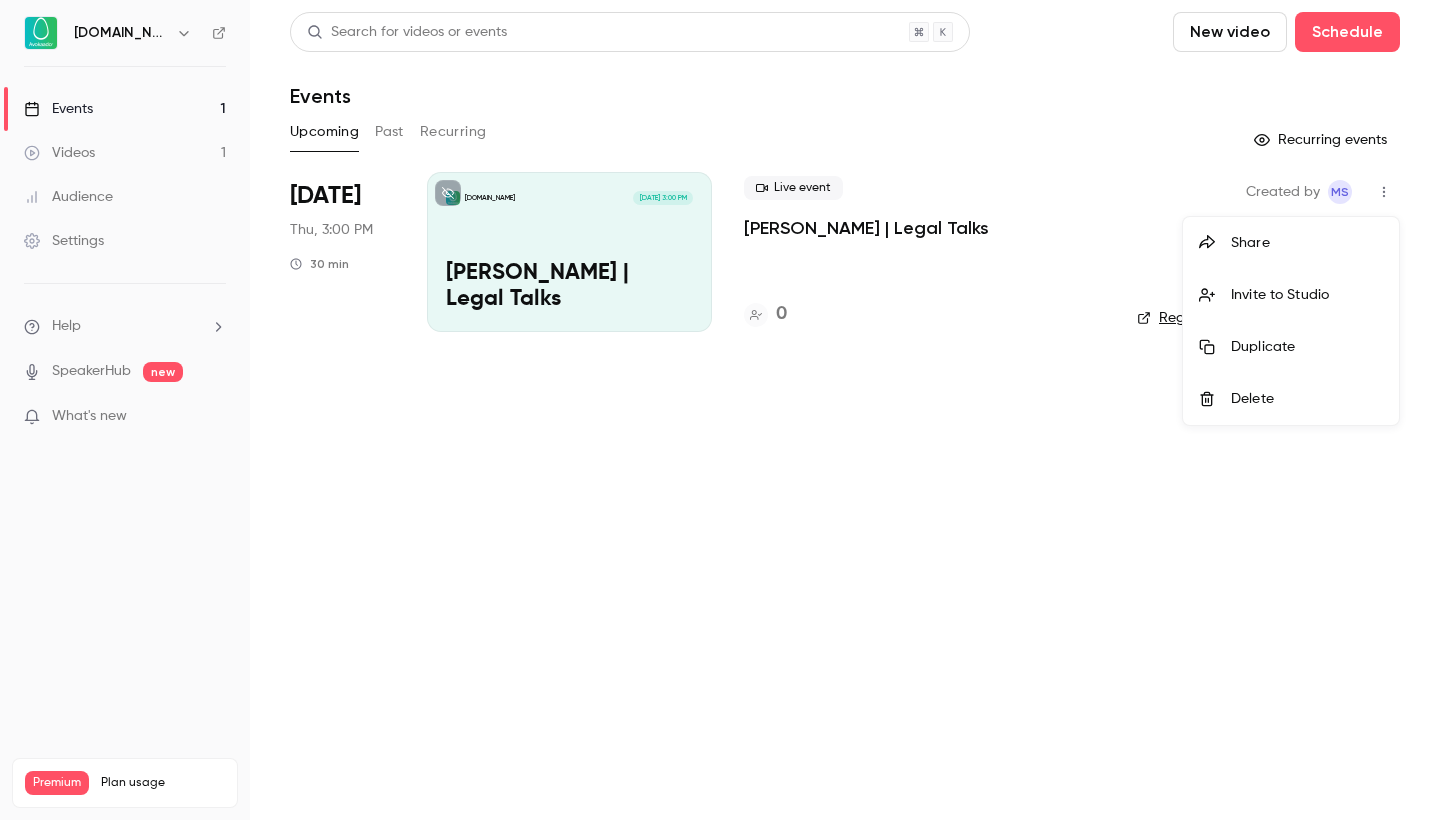 click on "Invite to Studio" at bounding box center [1291, 295] 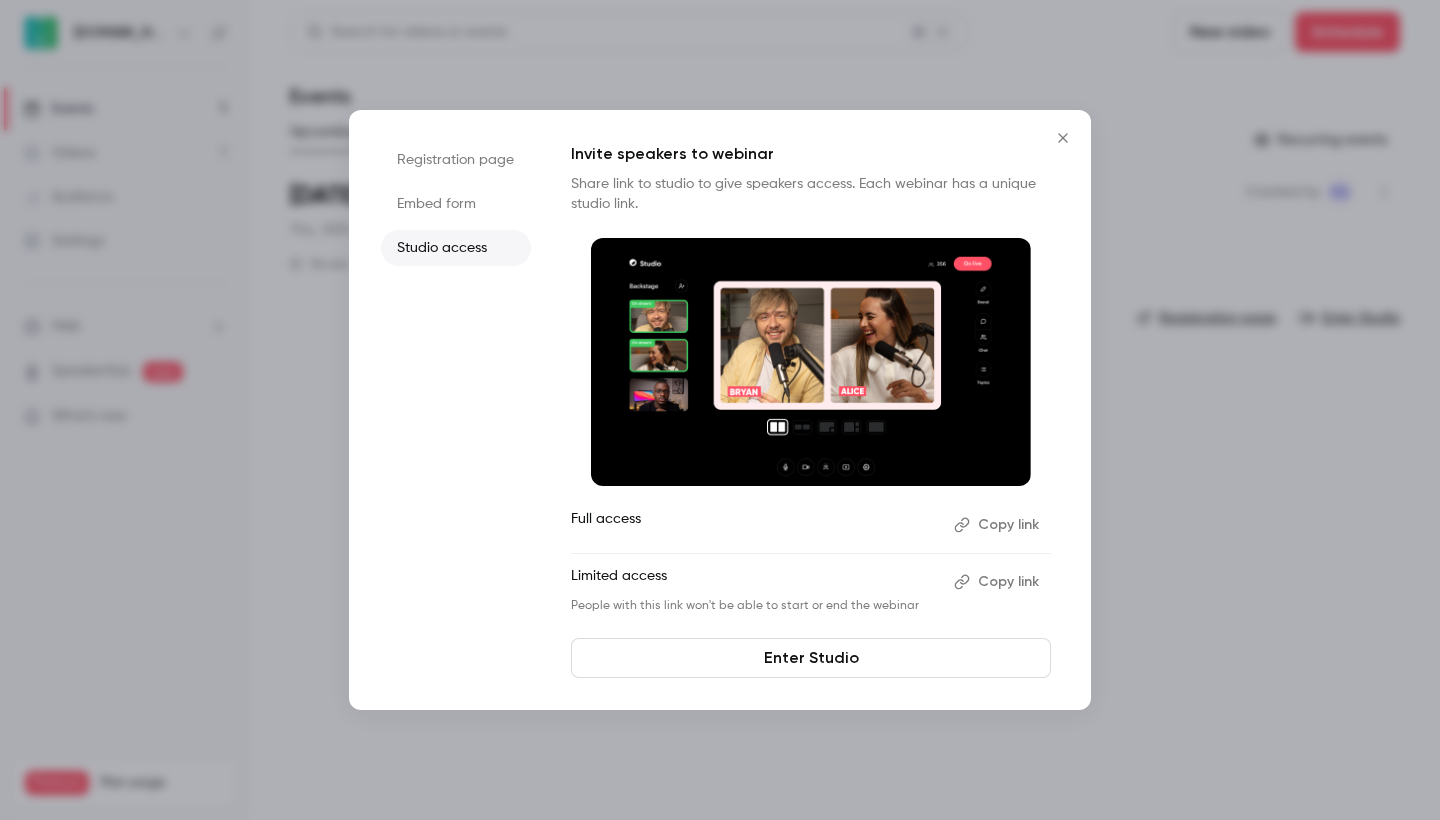 click on "Copy link" at bounding box center [998, 525] 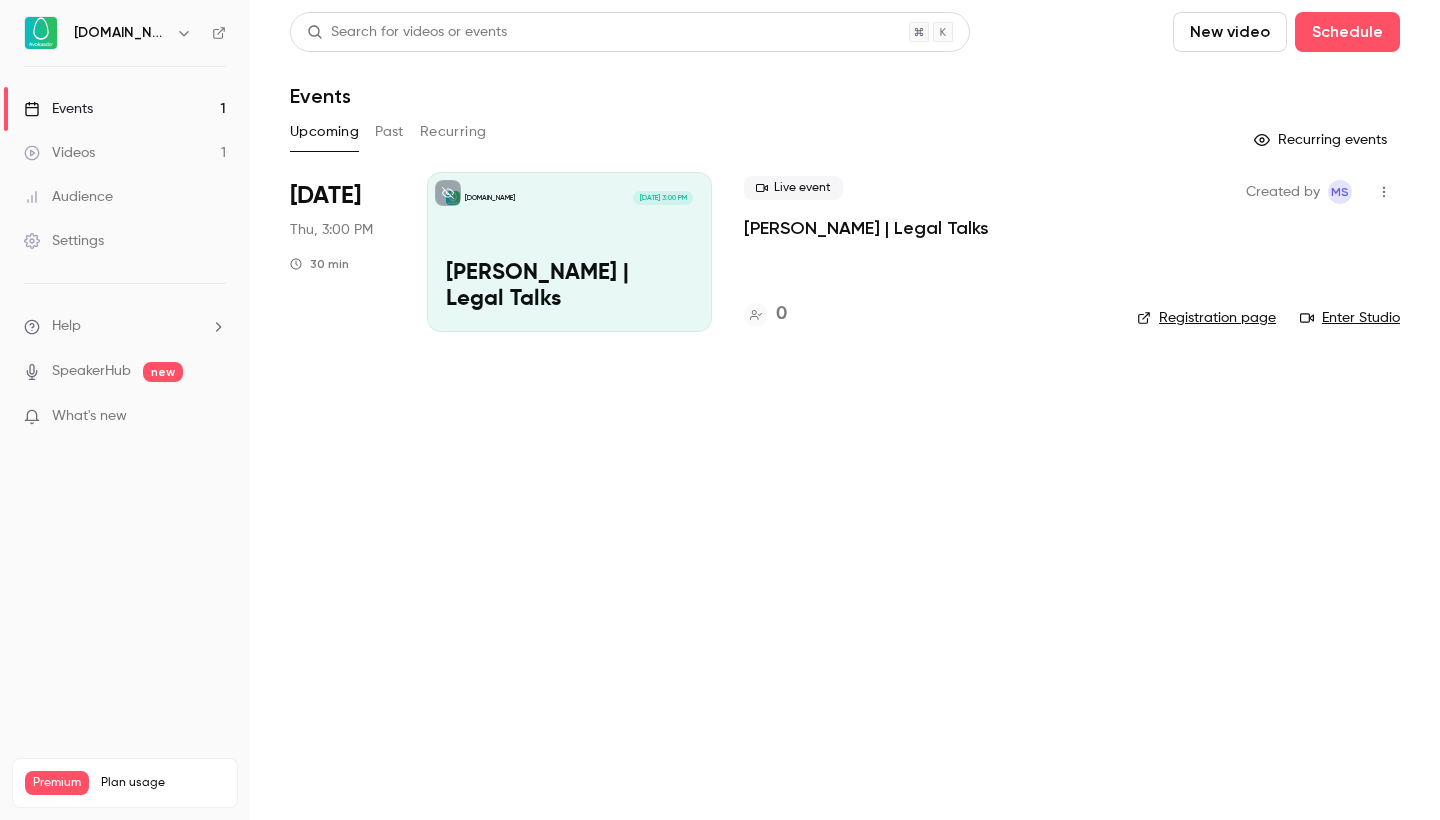 click on "[DOMAIN_NAME] [DATE] 3:00 PM [PERSON_NAME] | Legal Talks" at bounding box center [569, 252] 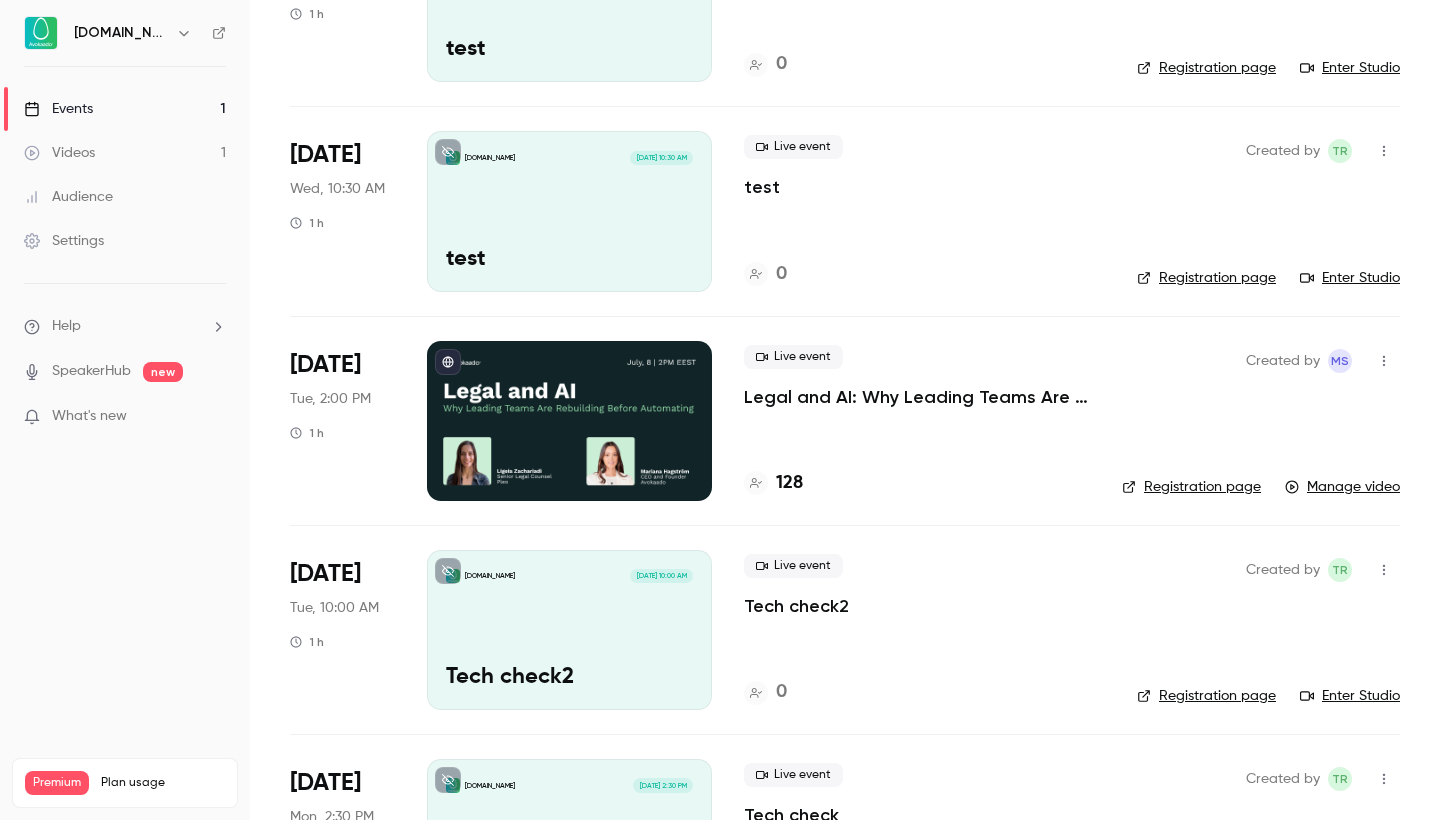 scroll, scrollTop: 244, scrollLeft: 0, axis: vertical 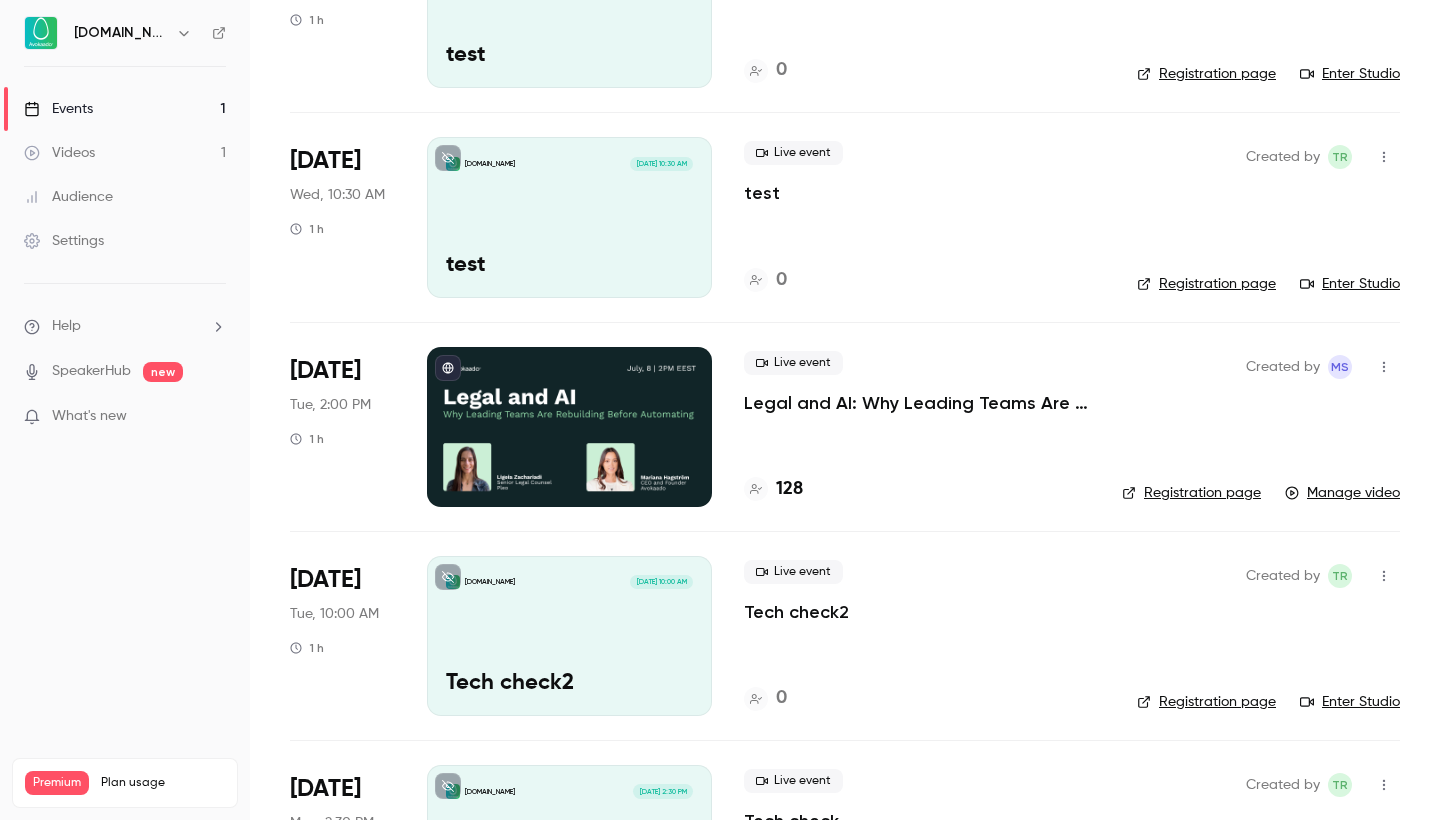 click on "Videos 1" at bounding box center [125, 153] 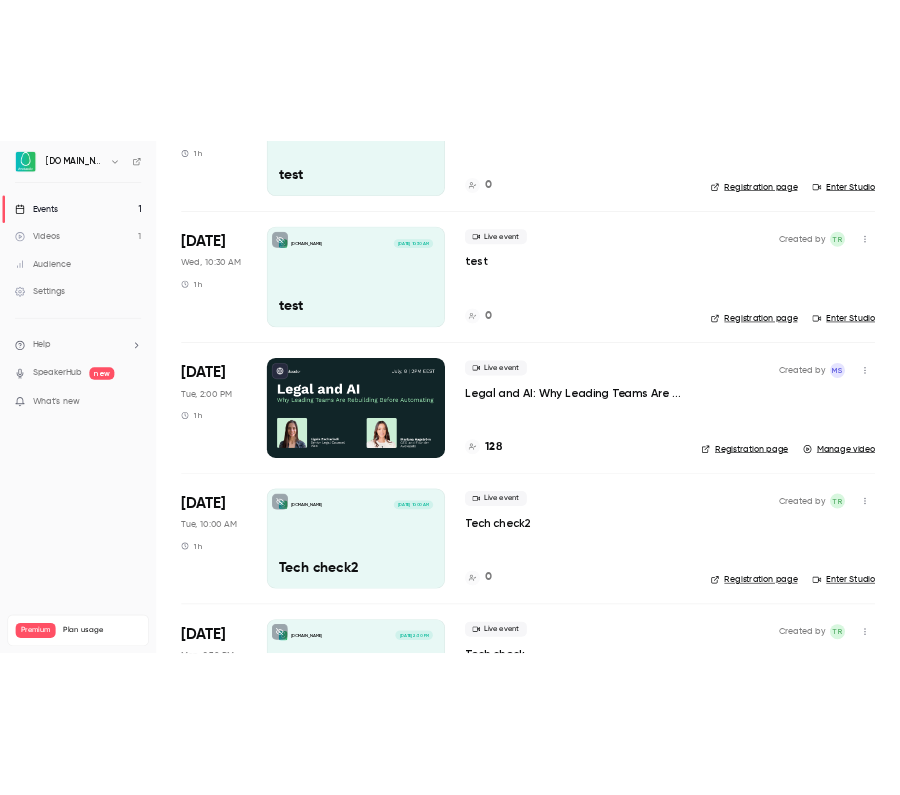 scroll, scrollTop: 0, scrollLeft: 0, axis: both 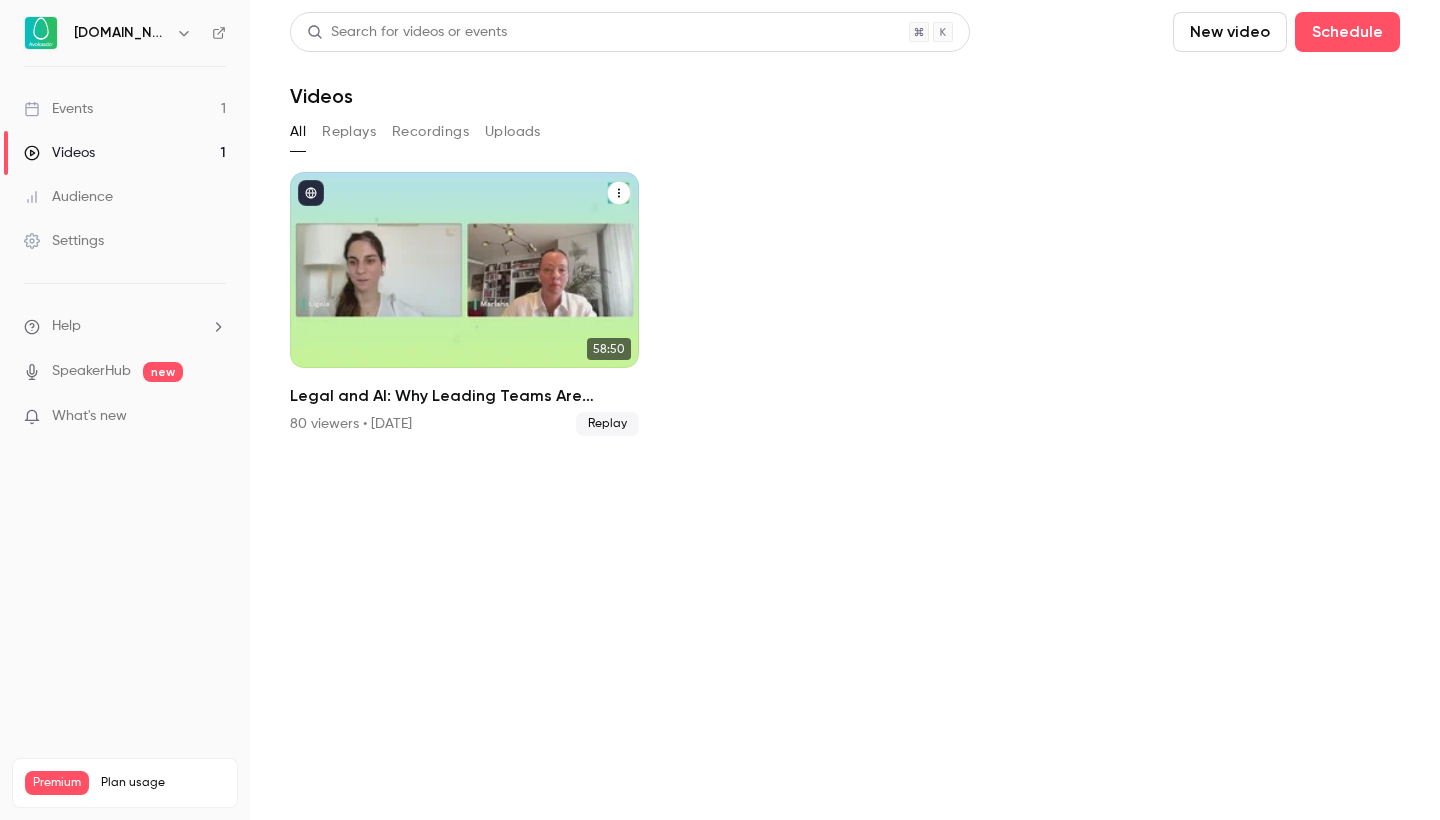 click at bounding box center (464, 270) 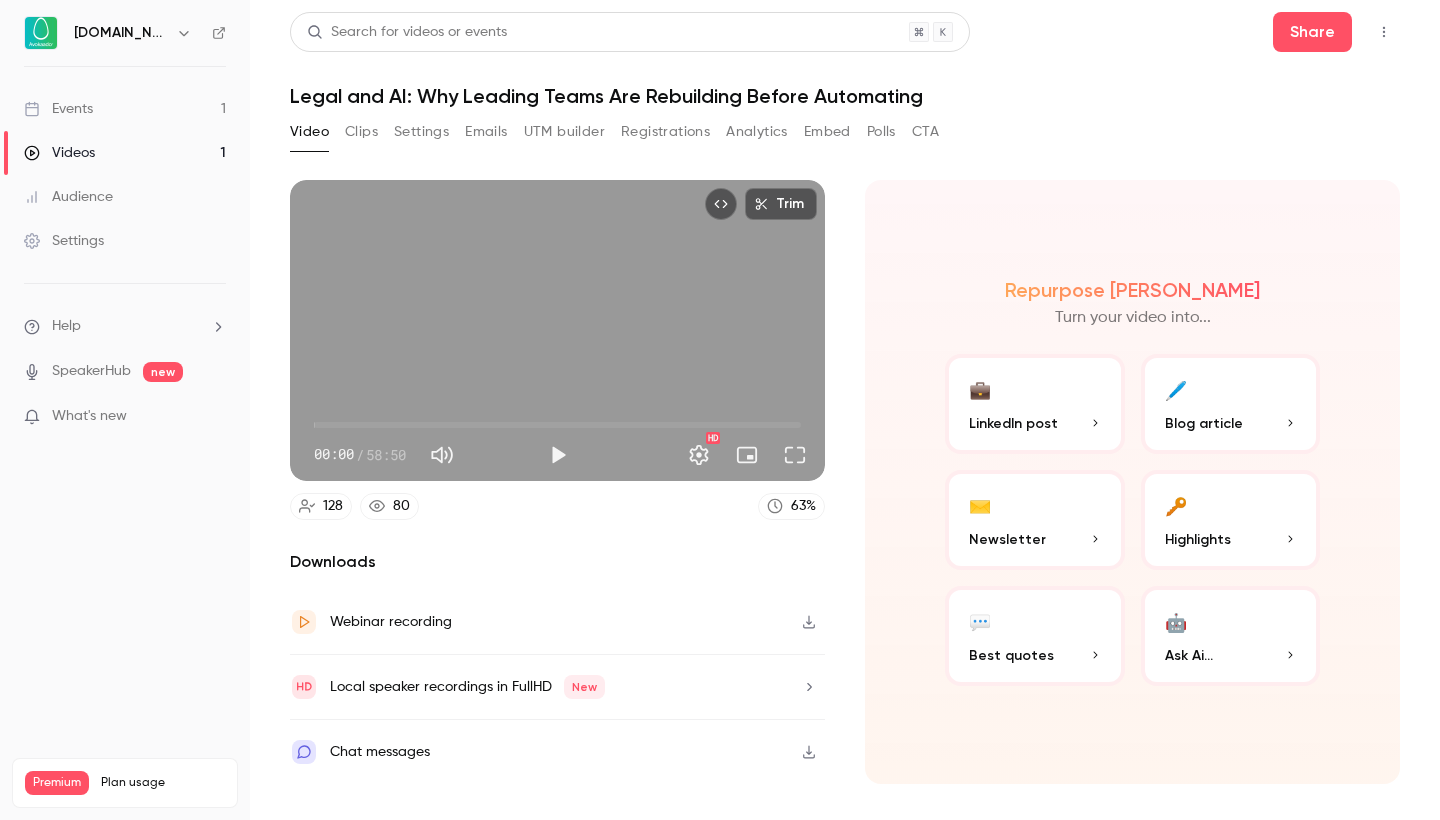 click on "Clips" at bounding box center [361, 132] 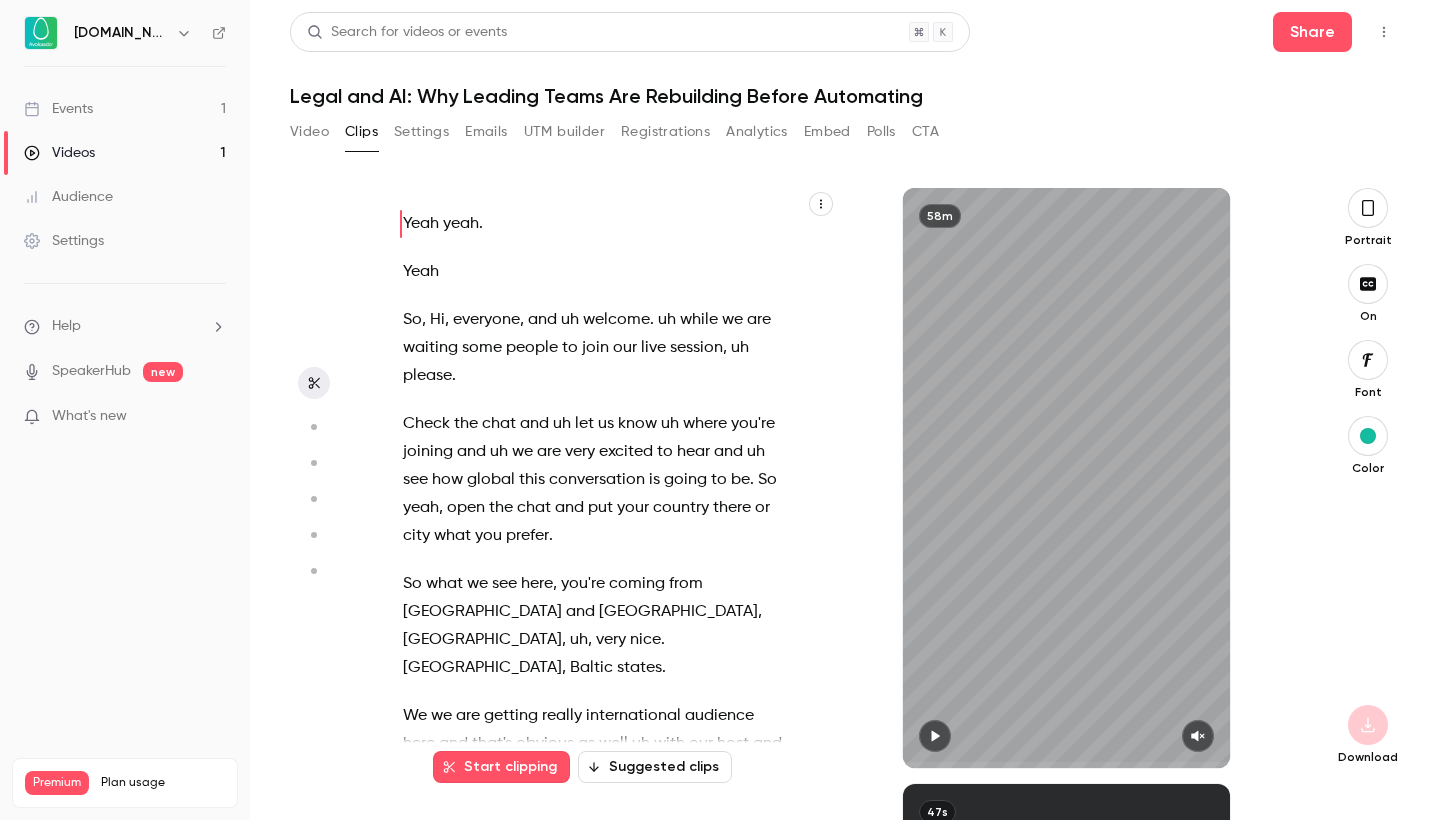 click on "Video" at bounding box center (309, 132) 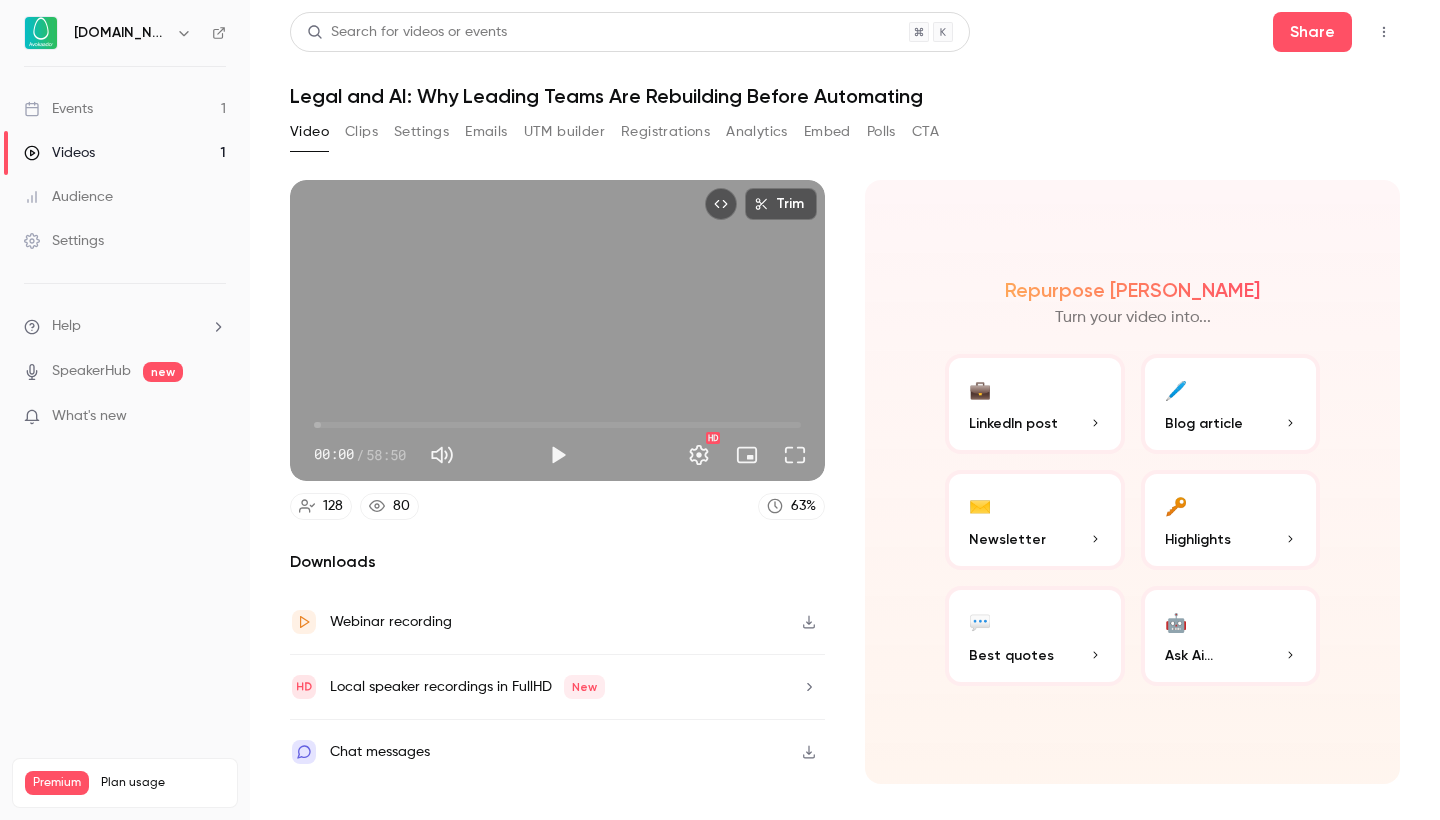 click 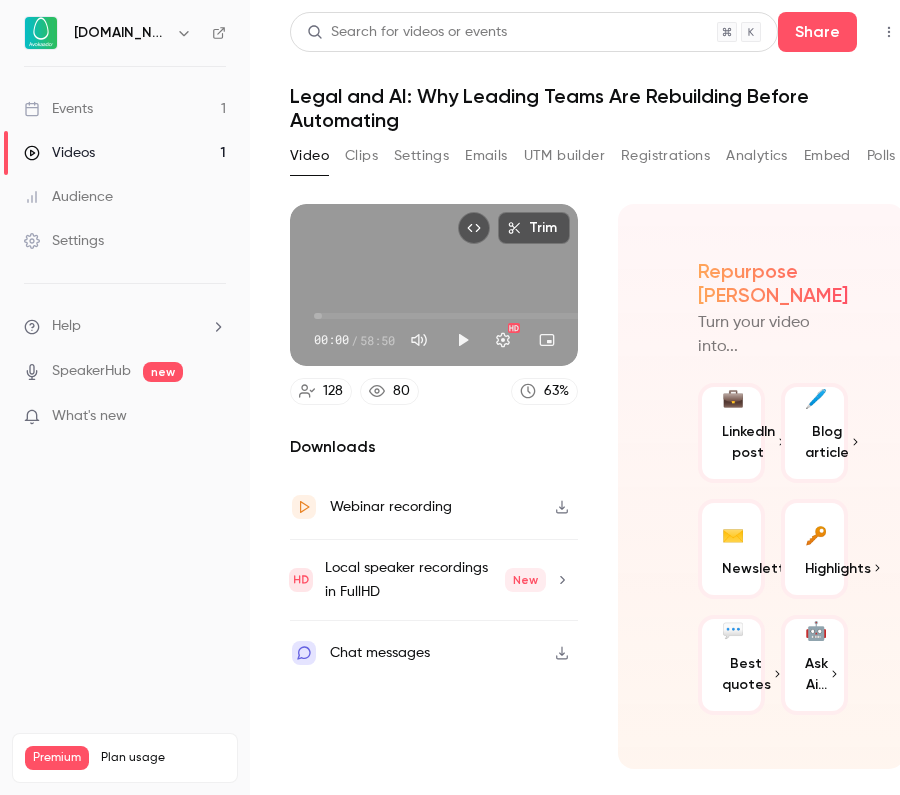 scroll, scrollTop: 0, scrollLeft: 0, axis: both 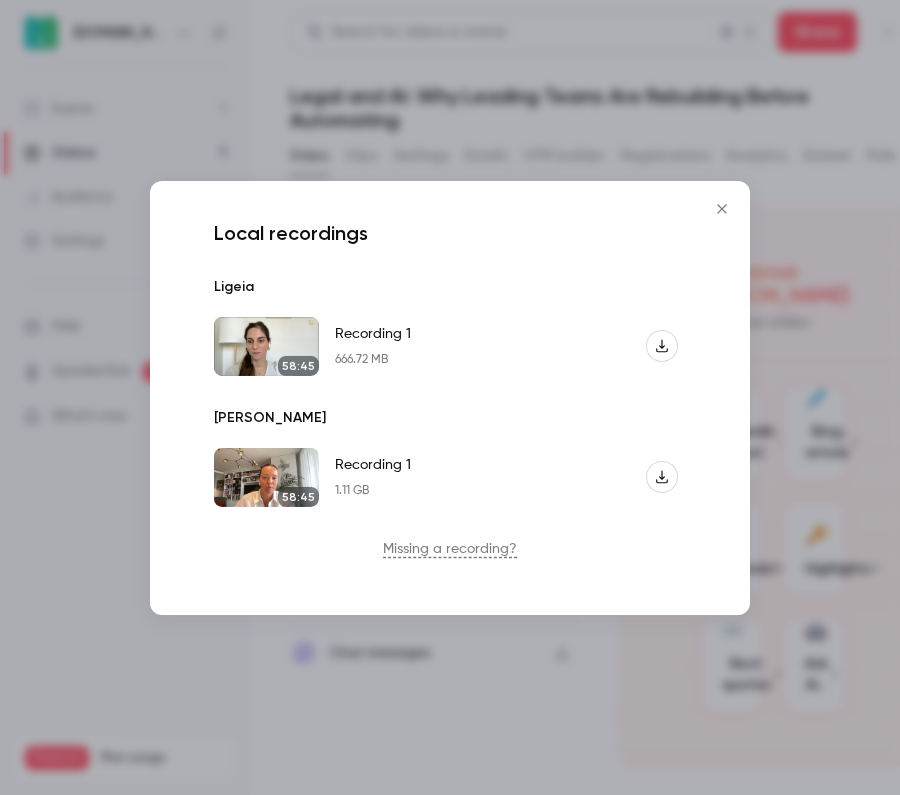 click 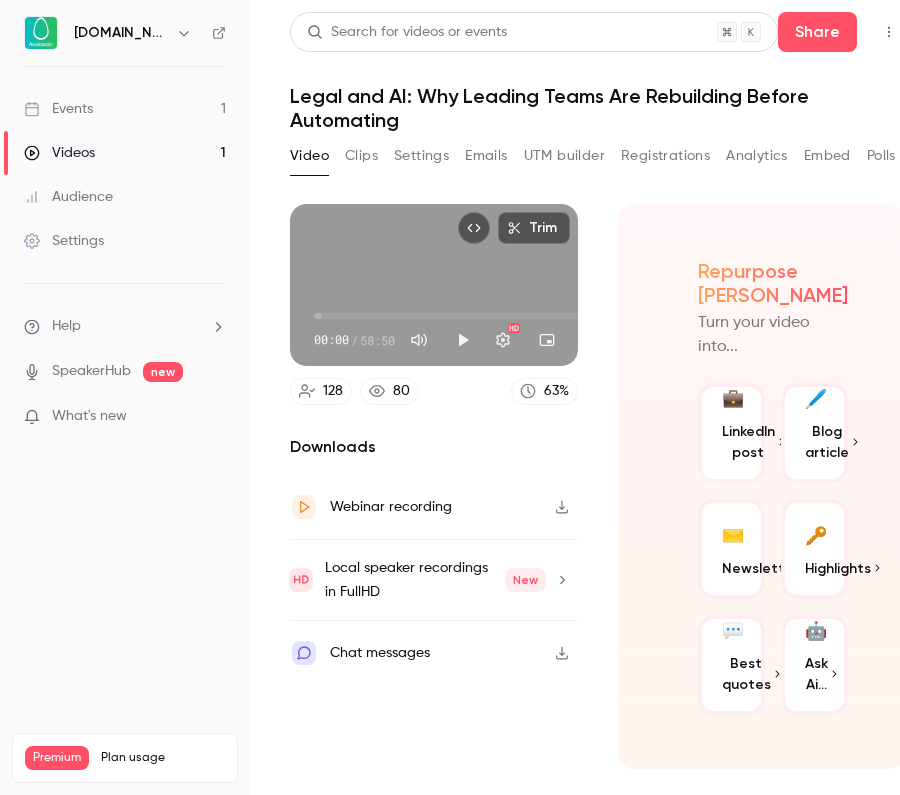 click on "Repurpose Ai Turn your video into... 💼 LinkedIn post 🖊️ Blog article ✉️ Newsletter 🔑 Highlights 💬 Best quotes 🤖 Ask Ai..." at bounding box center (762, 486) 